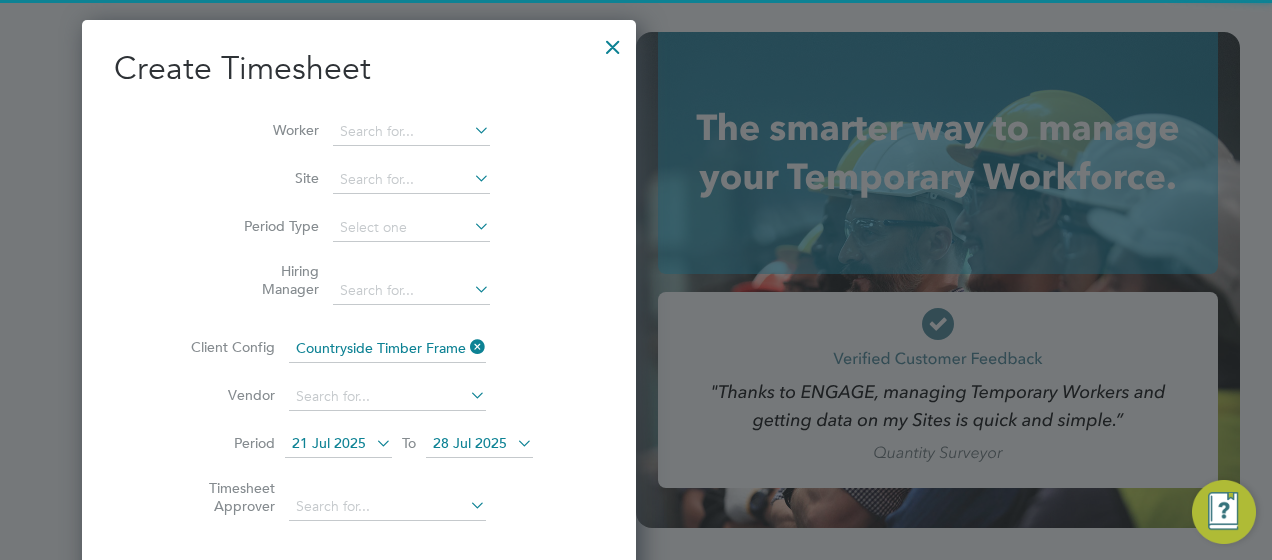 type on "[EMAIL]" 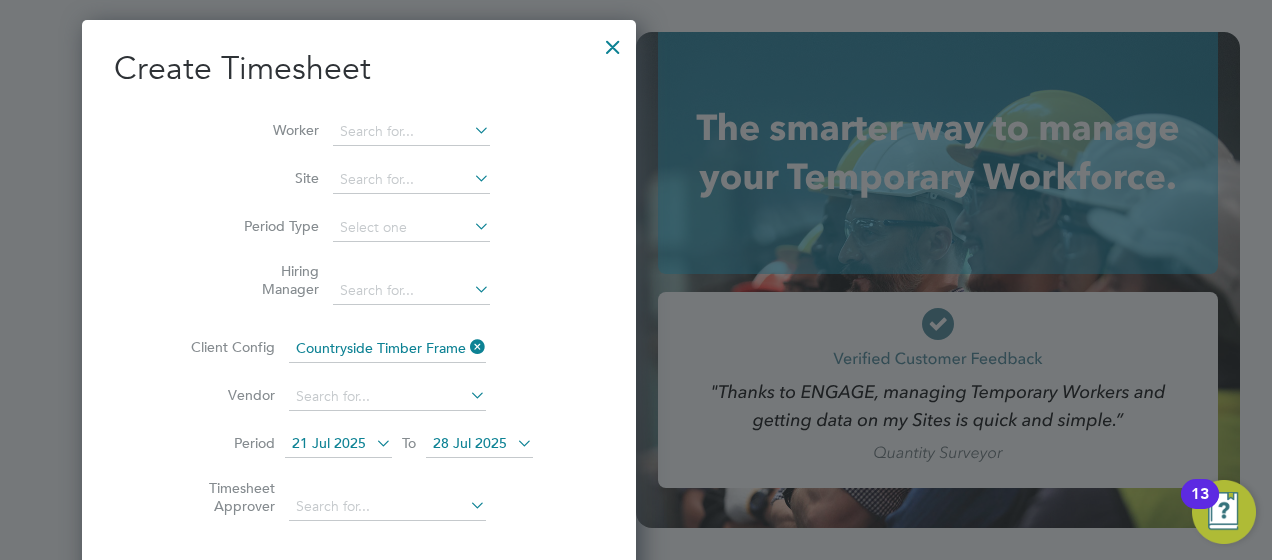 scroll, scrollTop: 0, scrollLeft: 0, axis: both 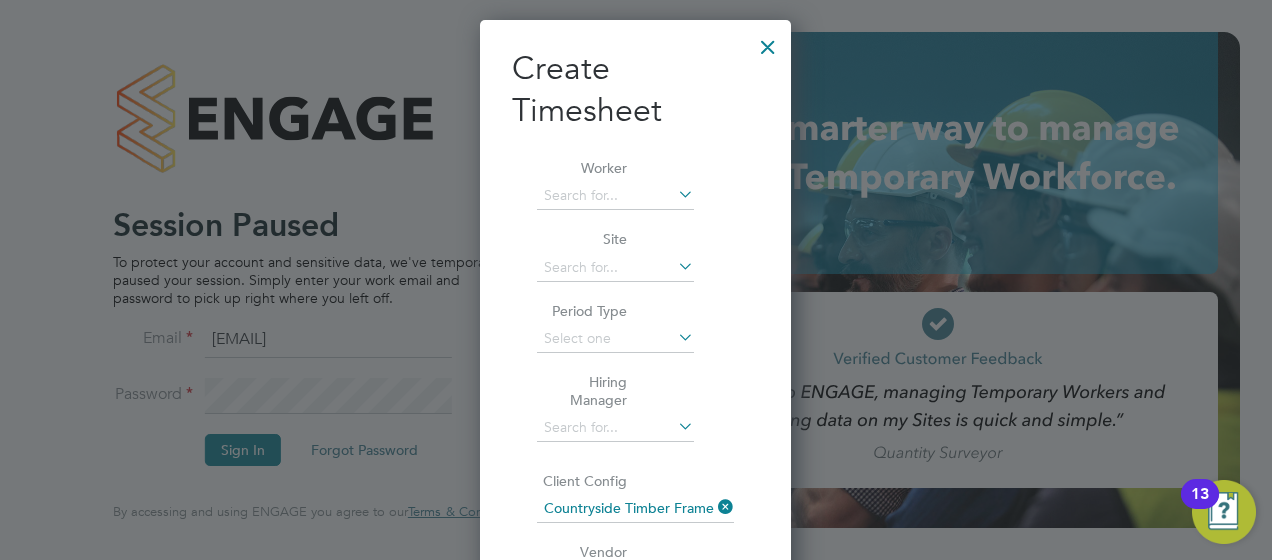 click at bounding box center [768, 42] 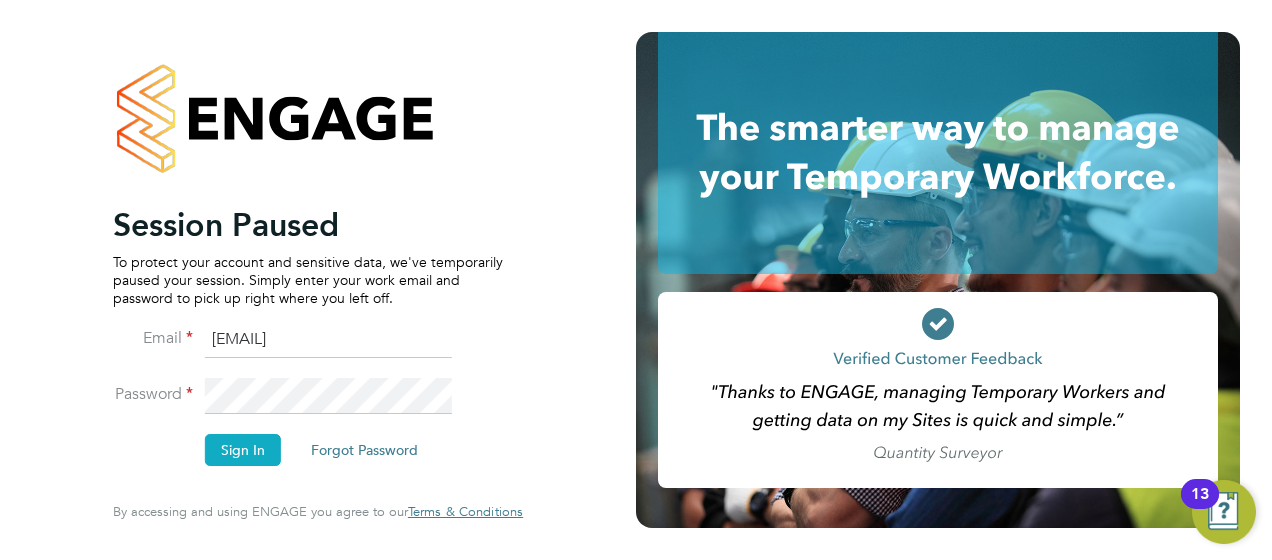 click on "Sign In" 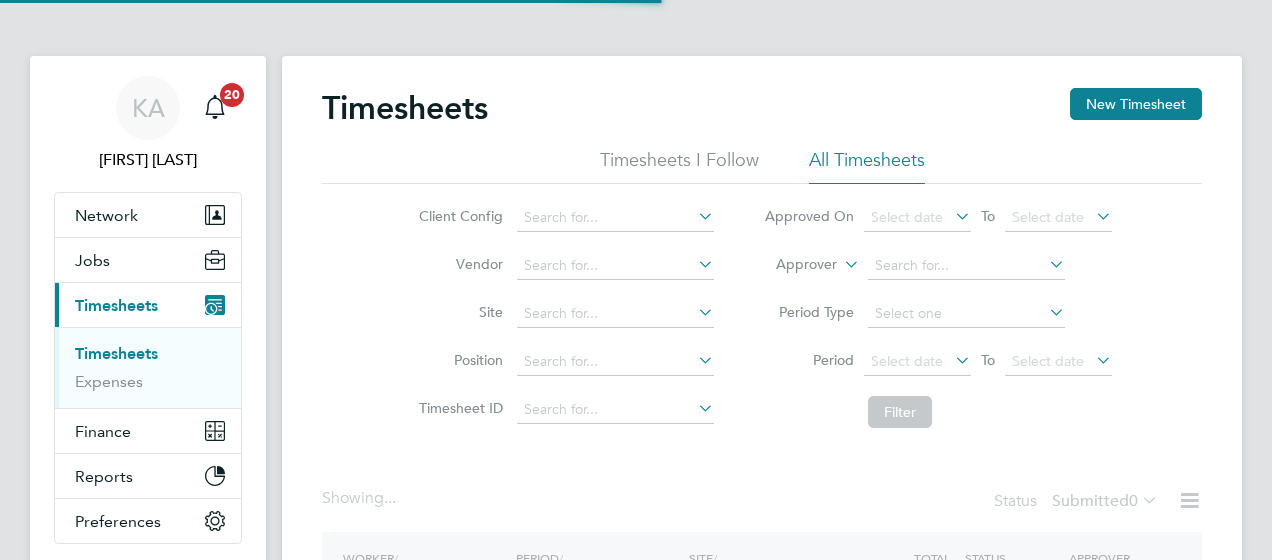 scroll, scrollTop: 0, scrollLeft: 0, axis: both 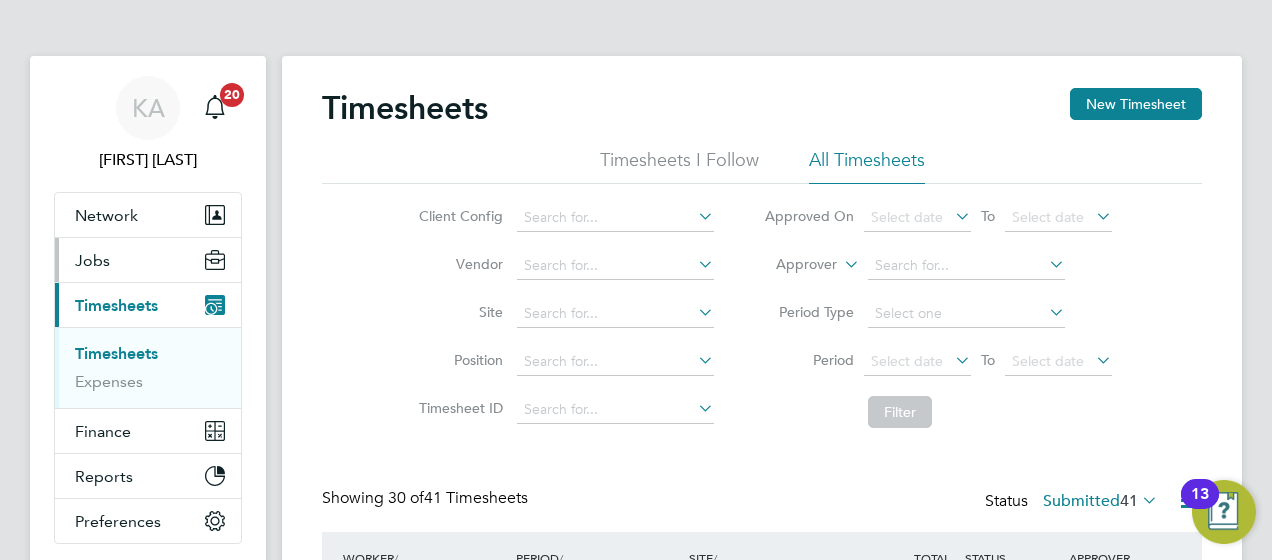 click on "Jobs" at bounding box center [92, 260] 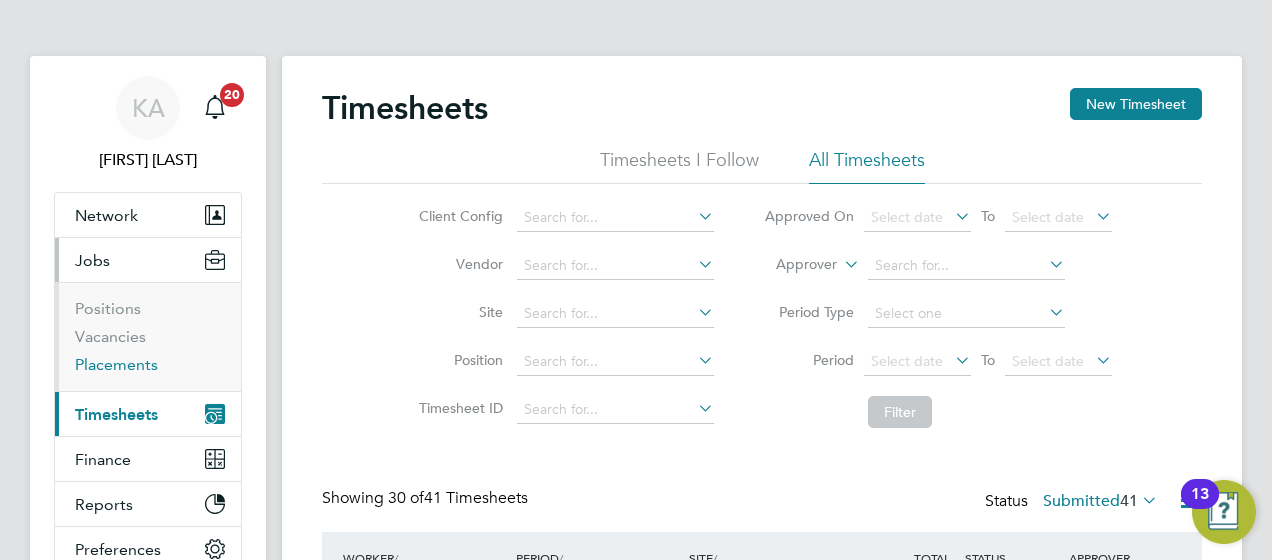 click on "Placements" at bounding box center (116, 364) 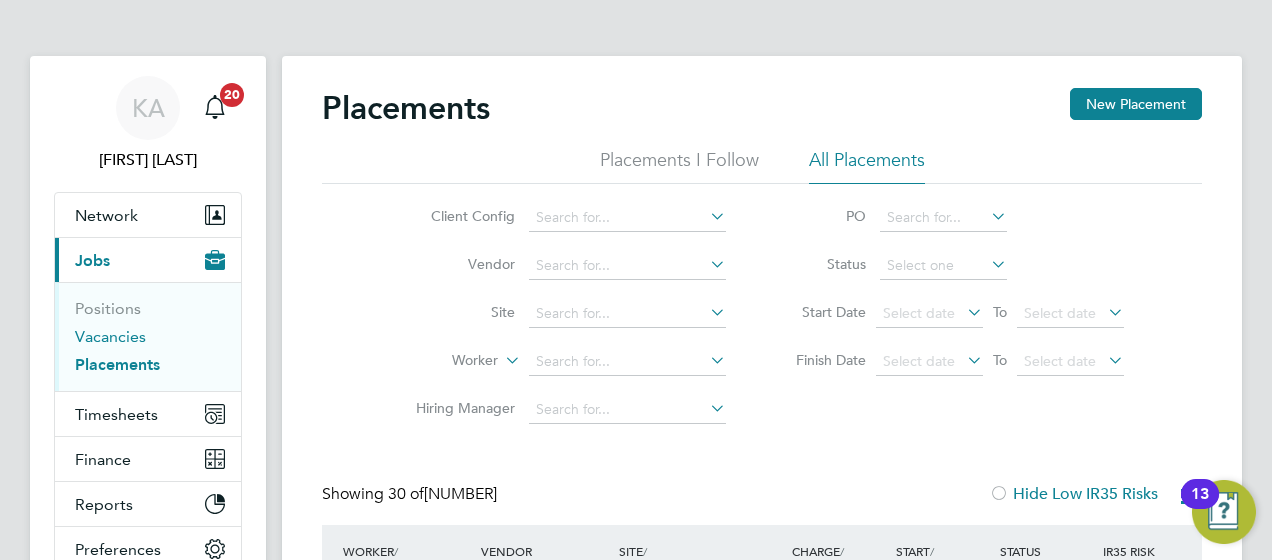 click on "Vacancies" at bounding box center (110, 336) 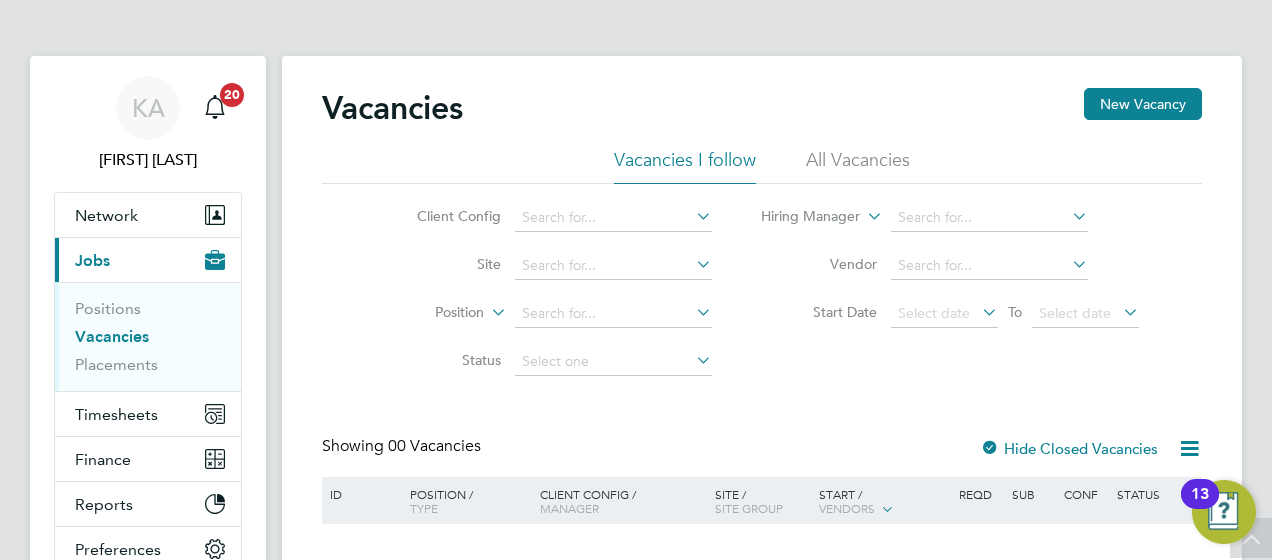 scroll, scrollTop: 0, scrollLeft: 0, axis: both 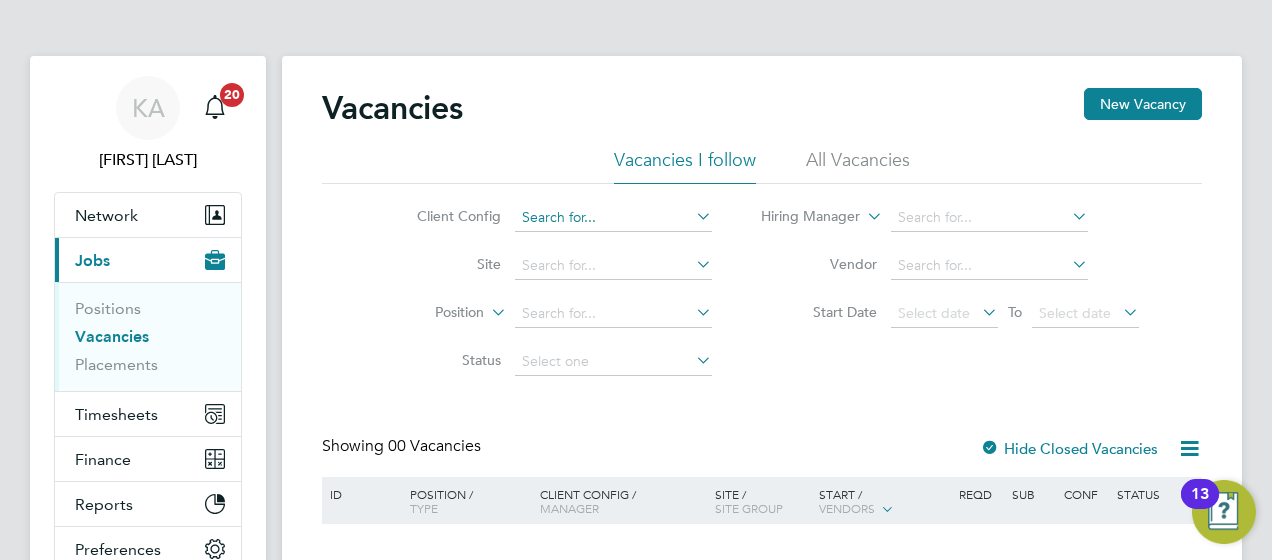 click 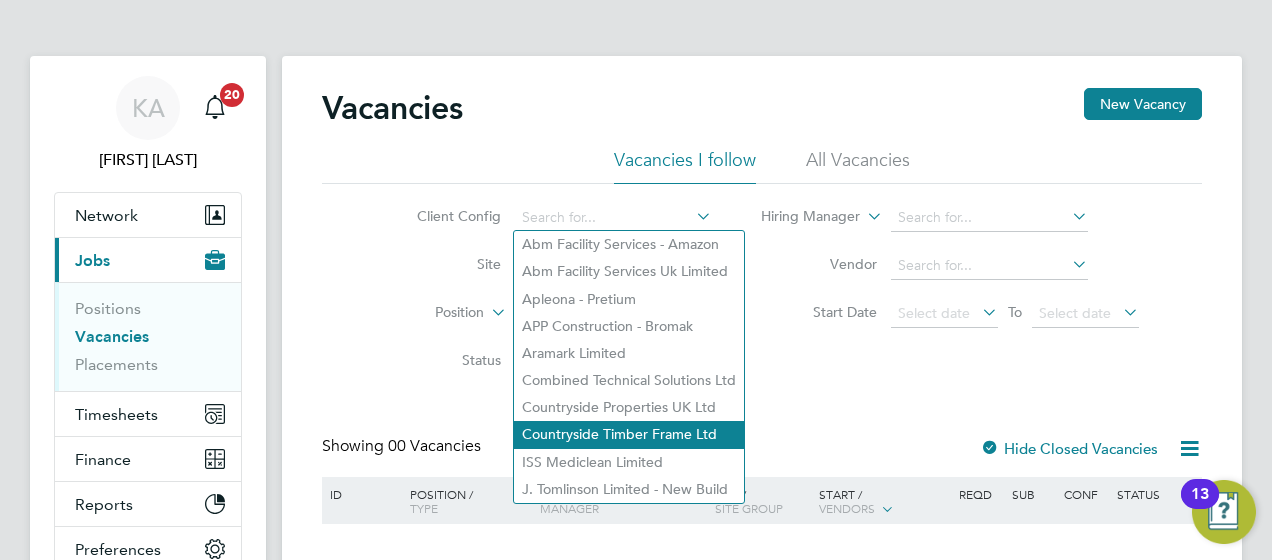 click on "Countryside Timber Frame Ltd" 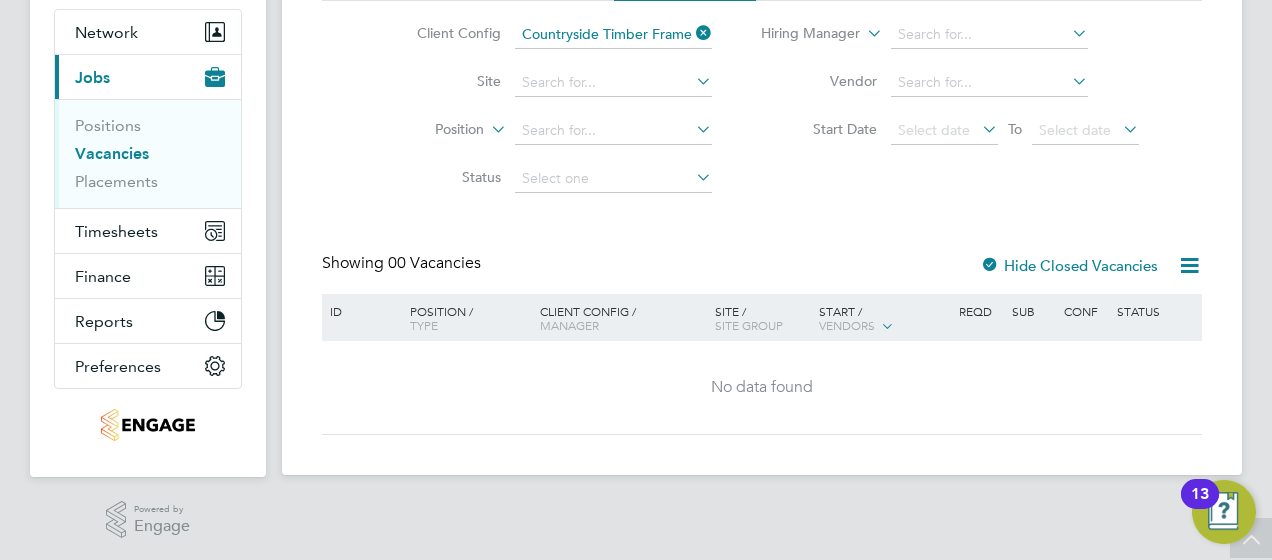 scroll, scrollTop: 0, scrollLeft: 0, axis: both 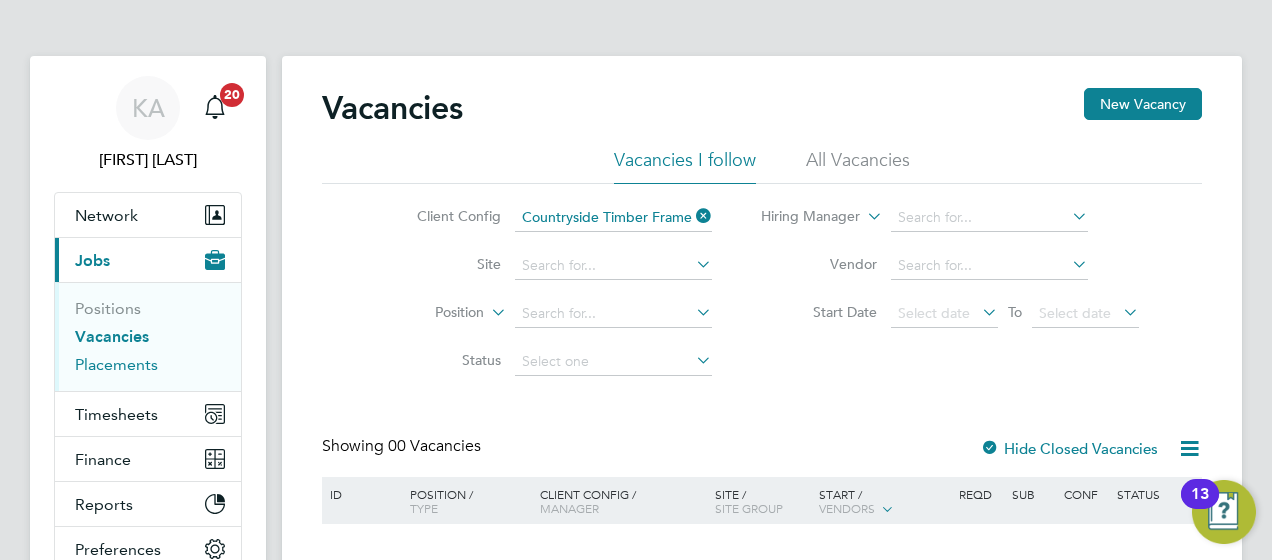 click on "Placements" at bounding box center (116, 364) 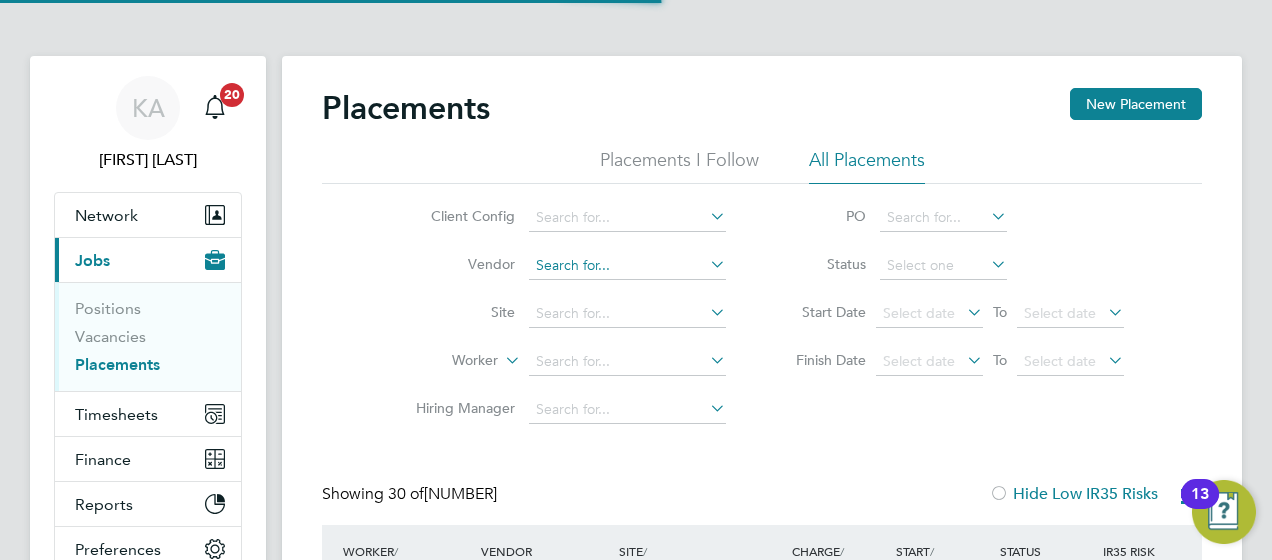 scroll, scrollTop: 10, scrollLeft: 10, axis: both 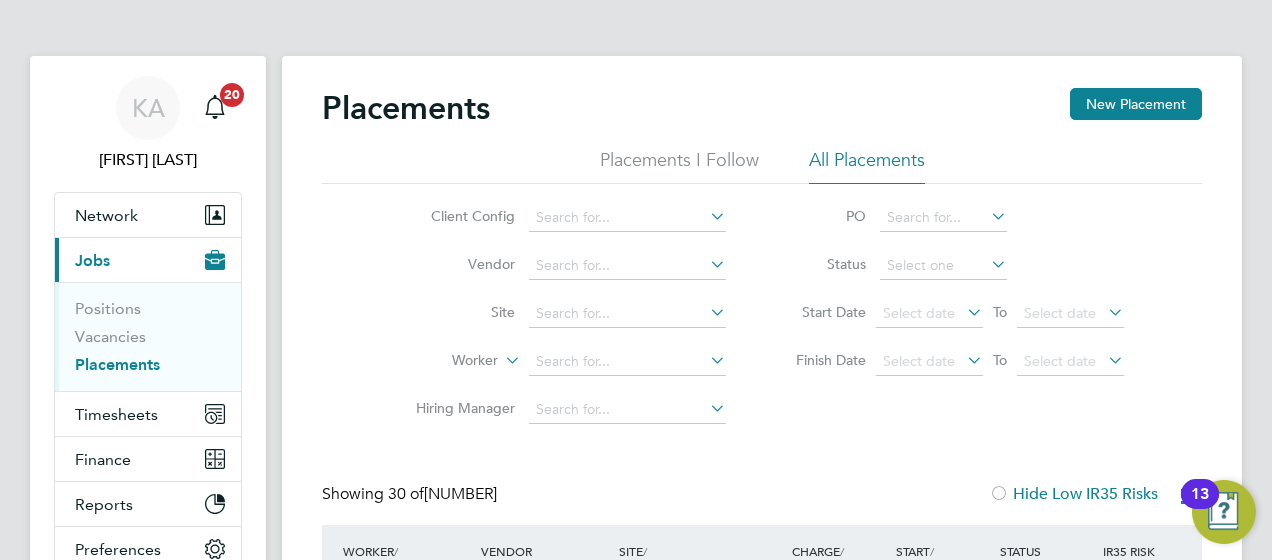 click on "Worker" 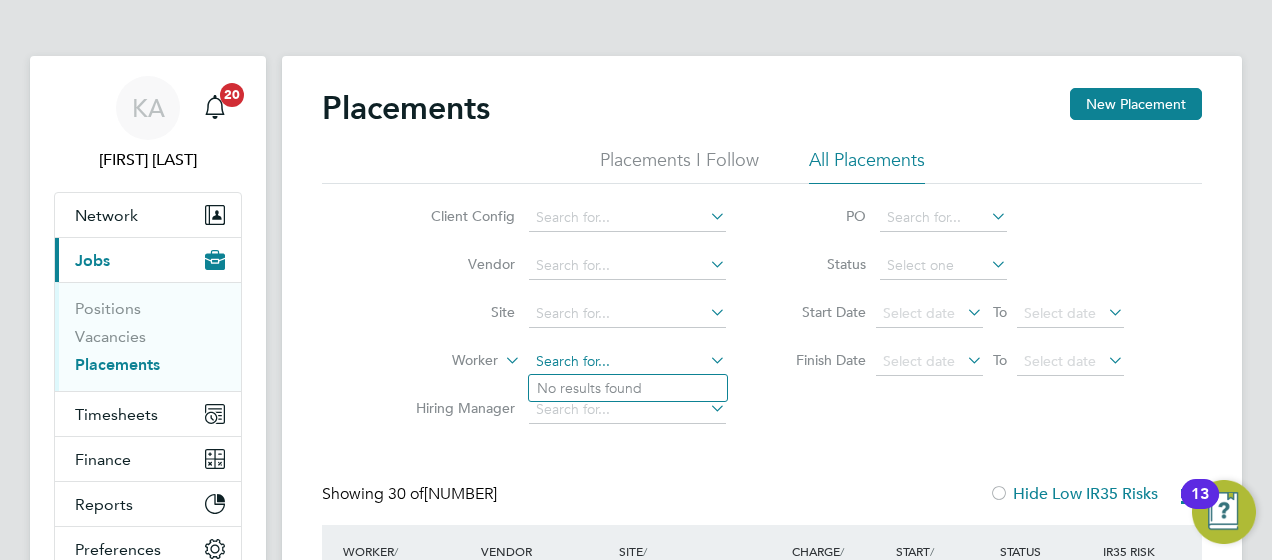 click 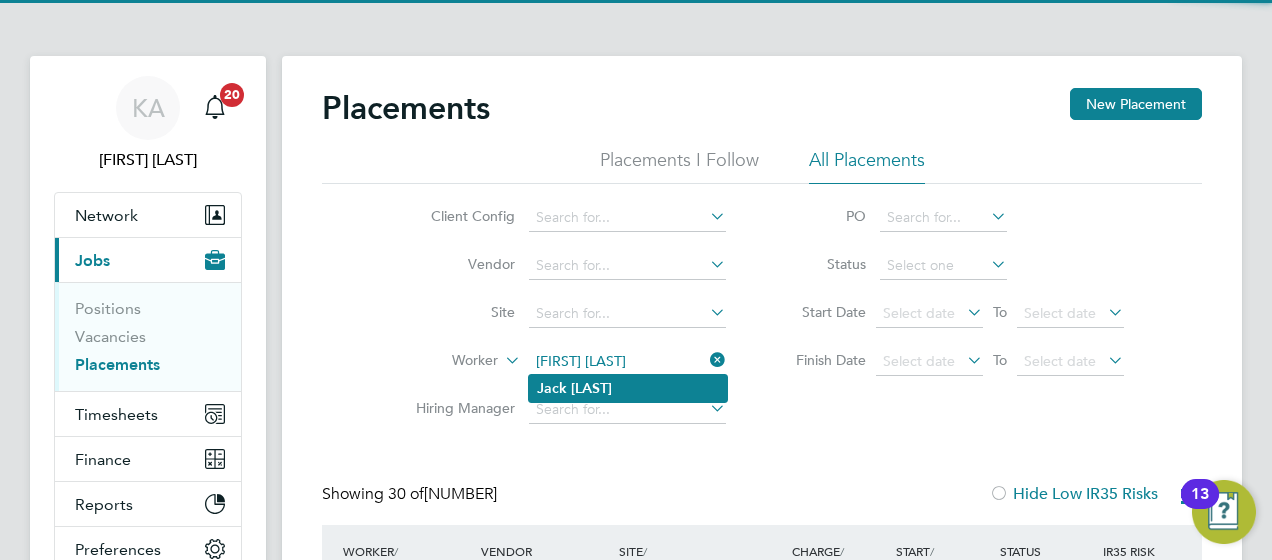 click on "[LAST]" 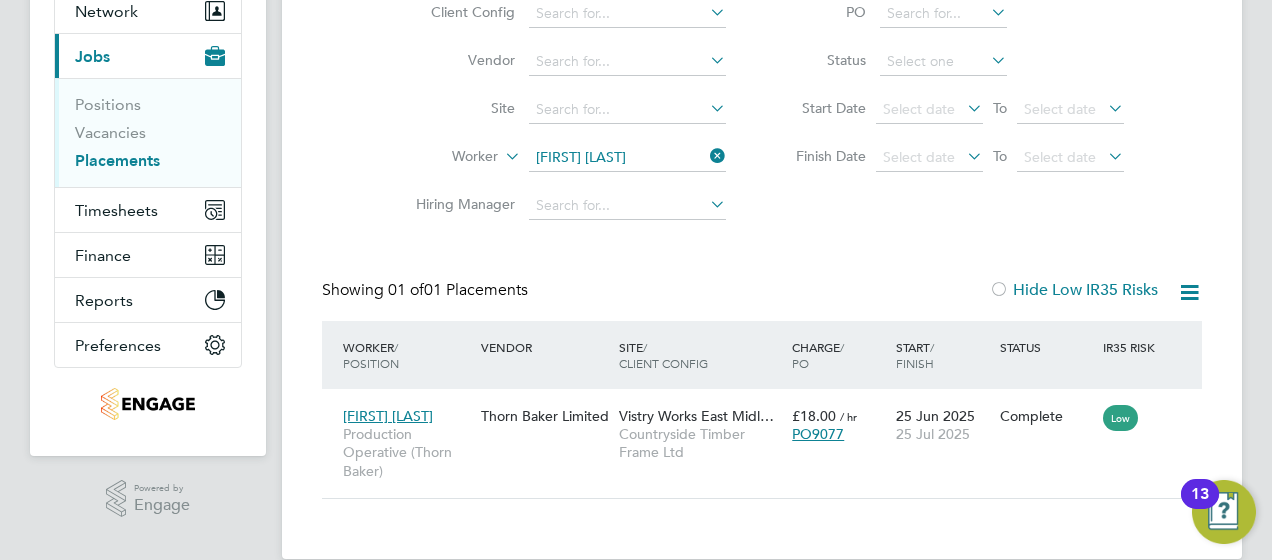 scroll, scrollTop: 234, scrollLeft: 0, axis: vertical 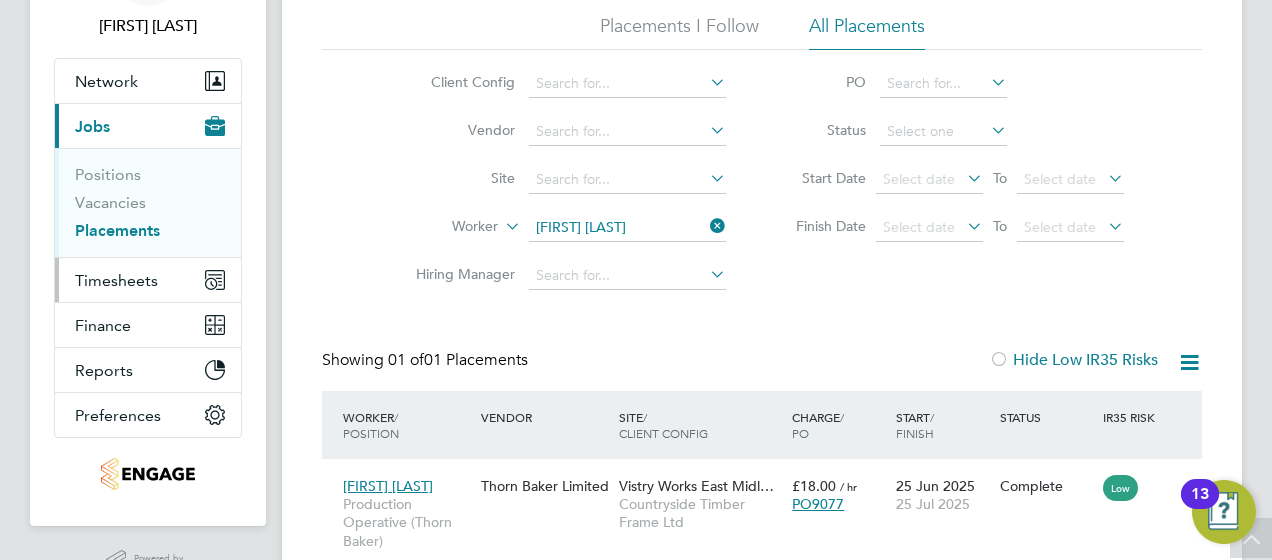 click on "Timesheets" at bounding box center [148, 280] 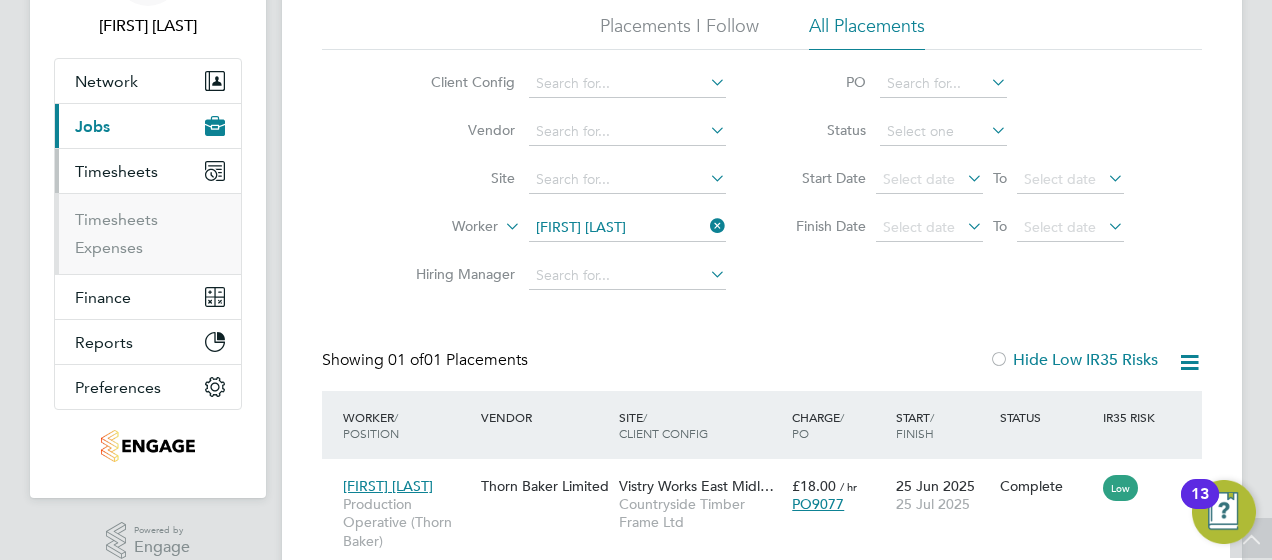 click on "Timesheets   Expenses" at bounding box center [148, 233] 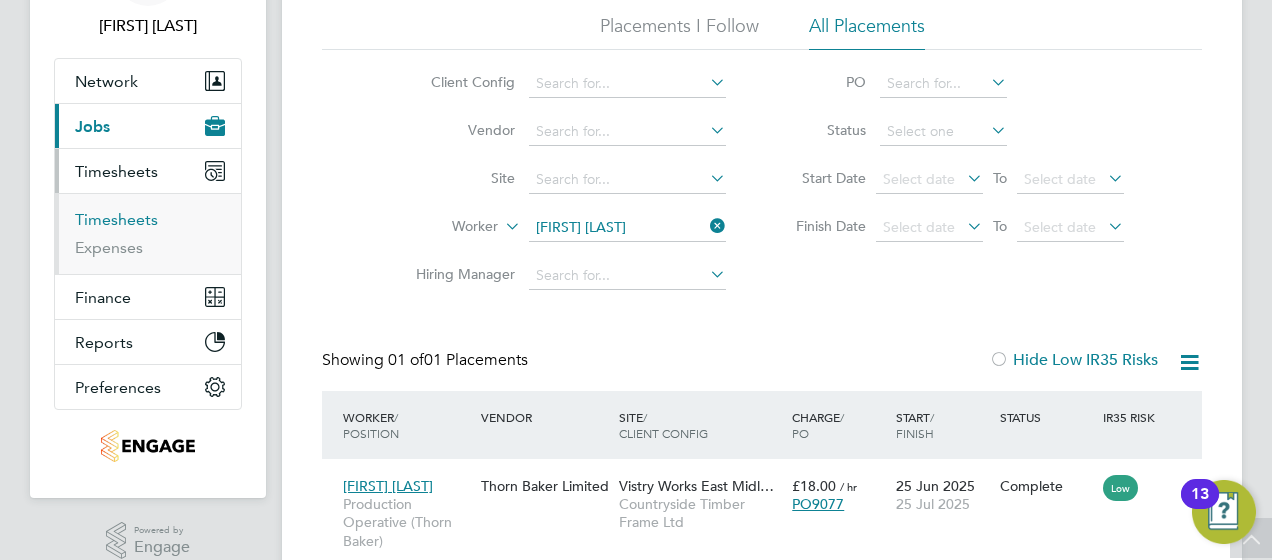 click on "Timesheets" at bounding box center (116, 219) 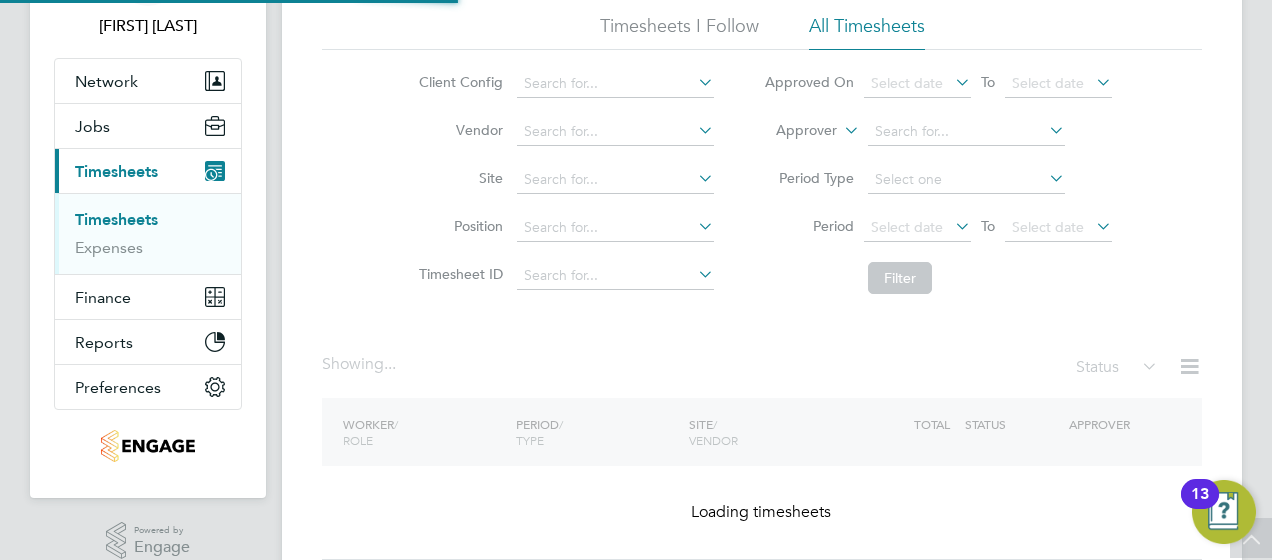 scroll, scrollTop: 0, scrollLeft: 0, axis: both 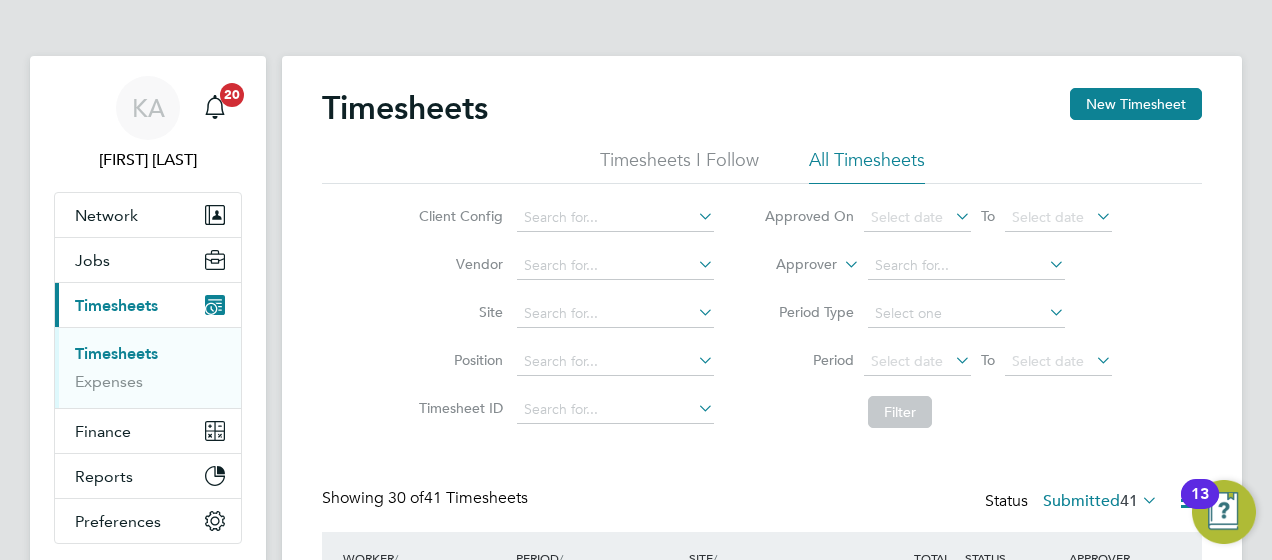 click on "Timesheets New Timesheet Timesheets I Follow All Timesheets Client Config   Vendor   Site   Position   Timesheet ID   Approved On
Select date
To
Select date
Approver     Period Type   Period
Select date
To
Select date
Filter Showing   30 of  41 Timesheets Status  Submitted  41  WORKER  / ROLE WORKER  / PERIOD PERIOD  / TYPE SITE  / VENDOR TOTAL   TOTAL  / STATUS STATUS APPROVER [FIRST] [LAST] Cleaning/Waste Operative - Nights (NCL2 ONLY)   2 - 8 Aug 2025 2 - 8 Aug 2025 Manual Amazon NCL2 – Wynyard Thorn Baker Limited £185.90 Submitted Submitted [FIRST] [LAST] Rex Areghan Gate Person (Zone 5)   28 Jul - 3 Aug 2025 28 Jul - 3 Aug 2025 Manual Redhill, [CITY] Thorn Baker Limited £163.88 Submitted Submitted [FIRST] [LAST] [FIRST] [LAST] Assistant Site Manager   28 Jul - 3 Aug 2025 28 Jul - 3 Aug 2025 Manual Witney 3 Thorn Baker Limited £1,740.00 Submitted Submitted [FIRST] [LAST] [FIRST] [LAST] Production Operative (Thorn Baker)   28 Jul - 3 Aug 2025 28 Jul - 3 Aug 2025" 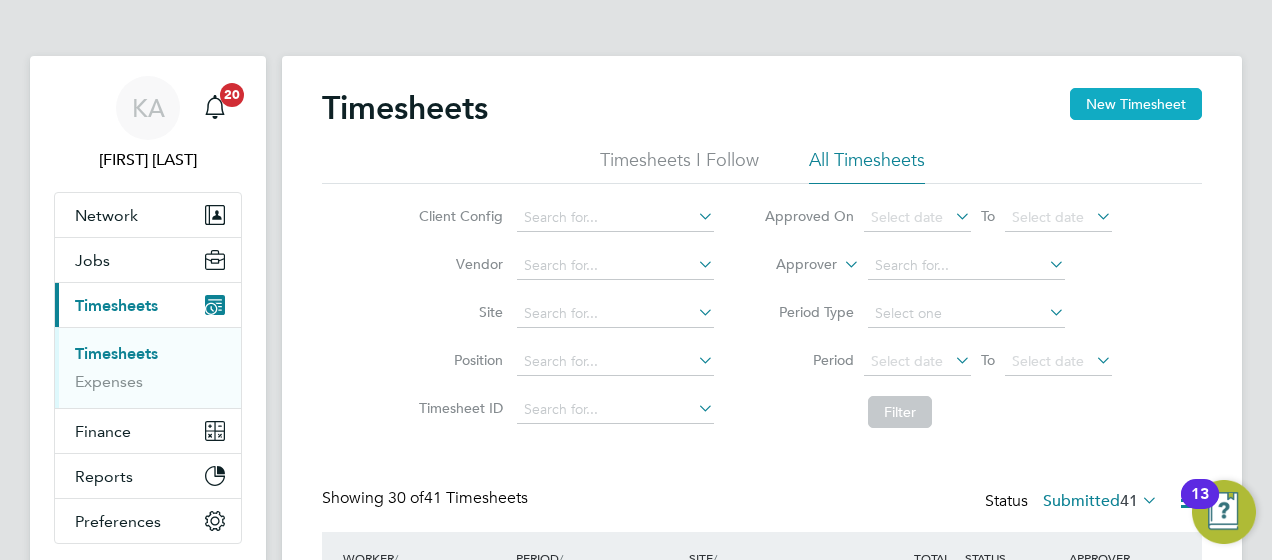 click on "New Timesheet" 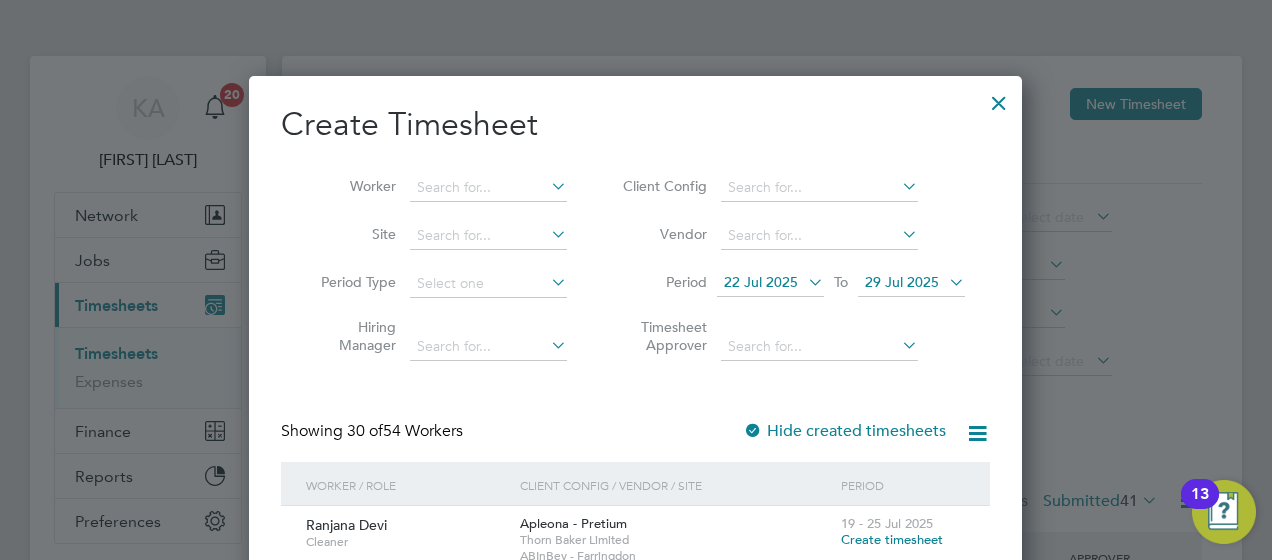 click on "22 Jul 2025" at bounding box center (761, 282) 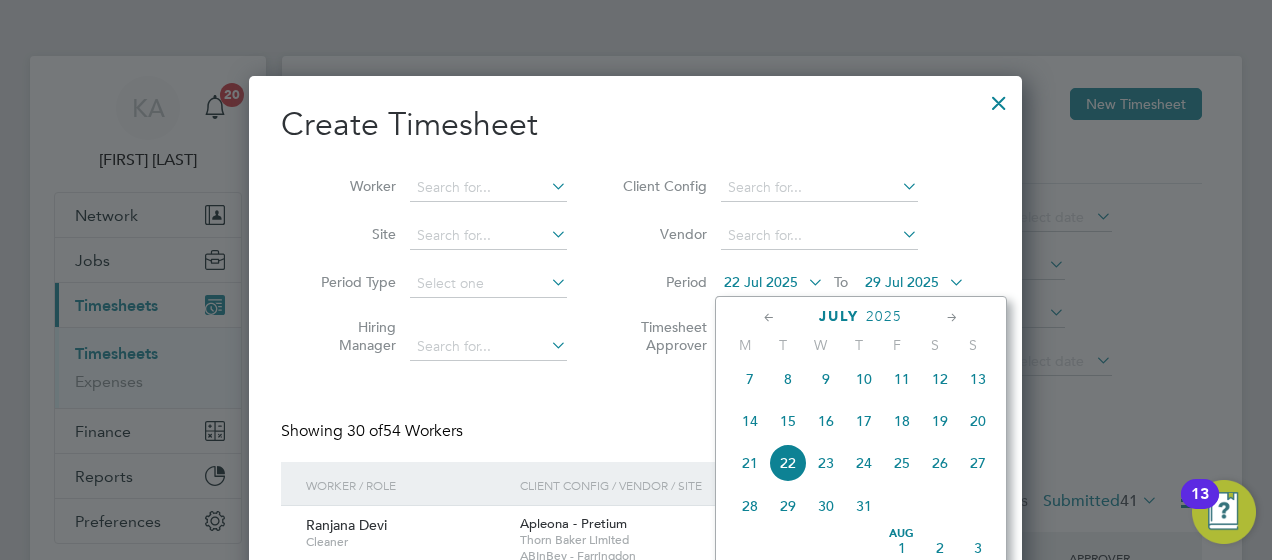 click on "28" 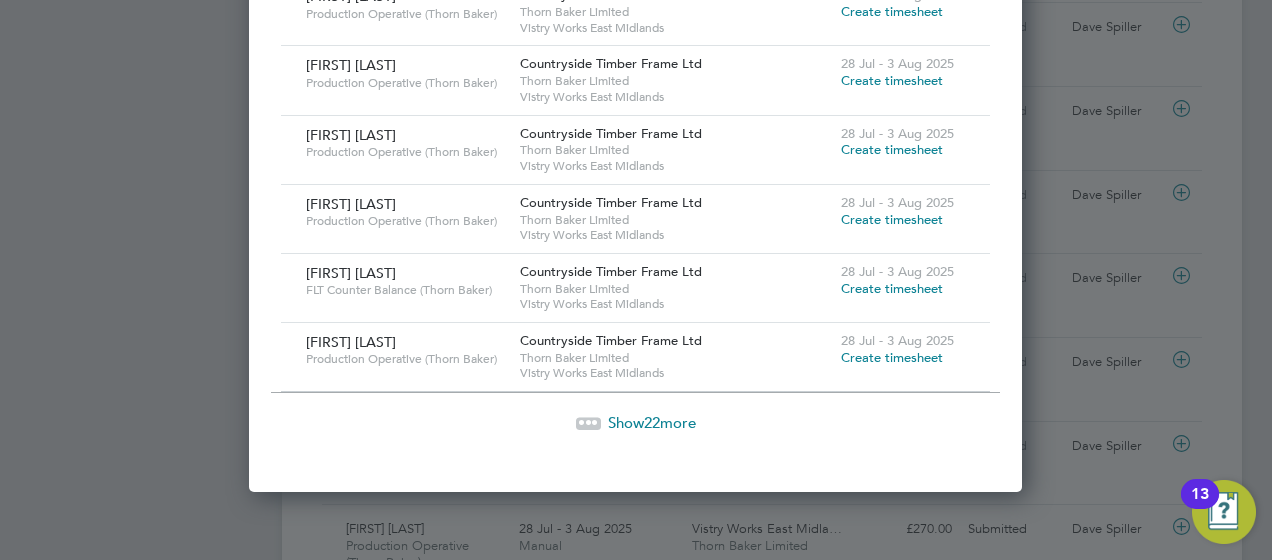click on "Show  22  more" at bounding box center (652, 422) 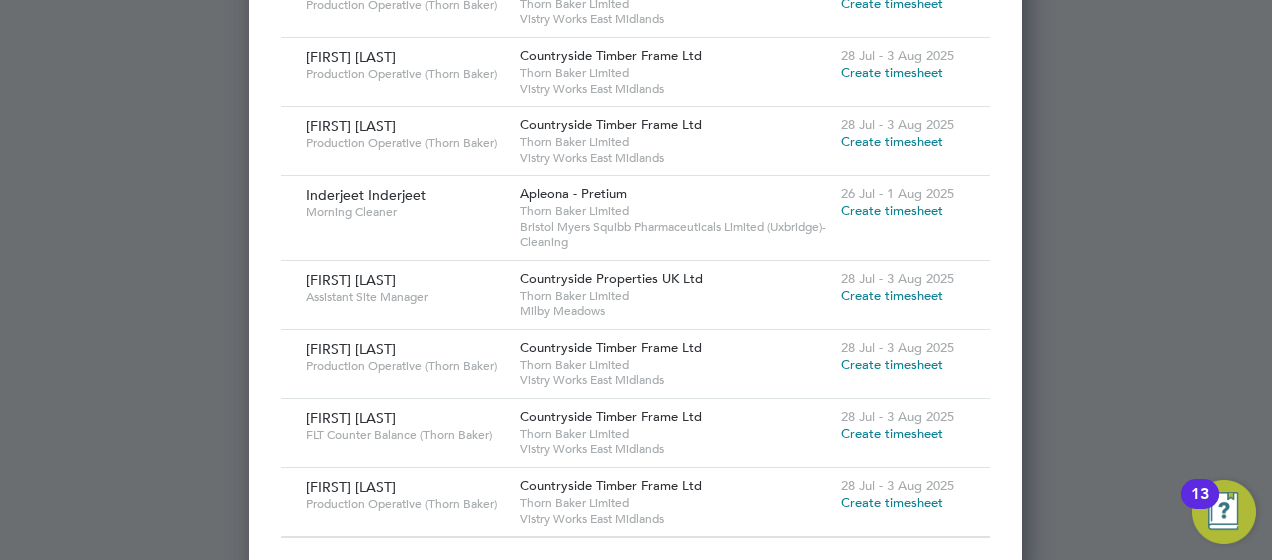 click on "Create timesheet" at bounding box center [892, 502] 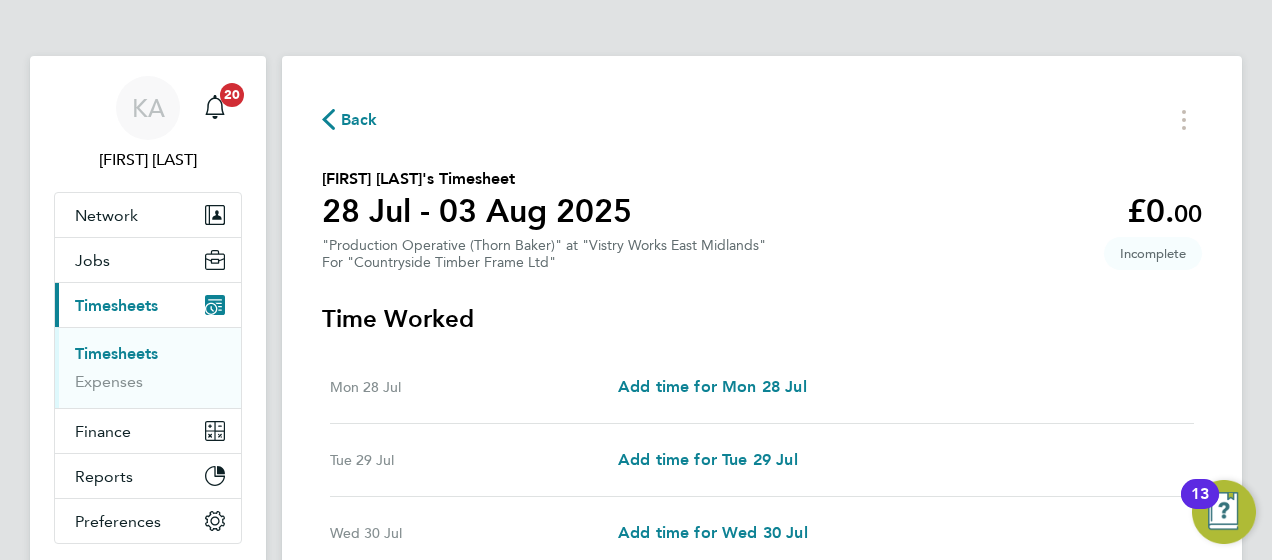 click on "Mon 28 Jul   Add time for Mon 28 Jul   Add time for Mon 28 Jul" at bounding box center [762, 387] 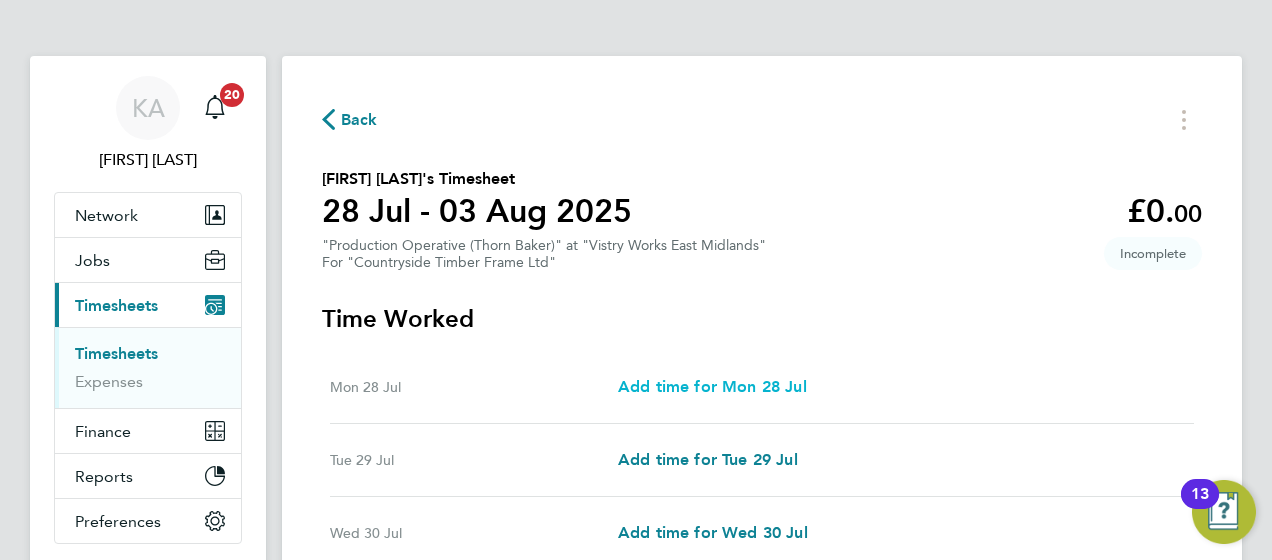 click on "Add time for Mon 28 Jul" at bounding box center [712, 386] 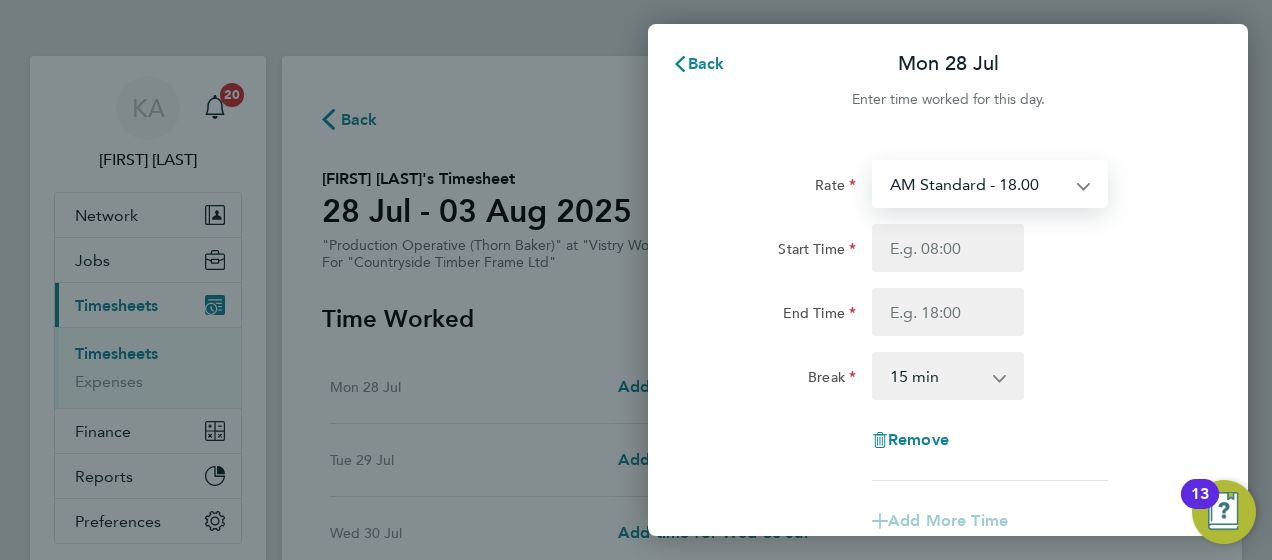 click on "AM Standard - 18.00   PM OT 1 - 29.43   OT2 - 36.00   PM Standard - 19.62   OT 1 - 27.00   PM OT 2 - 39.24" at bounding box center (978, 184) 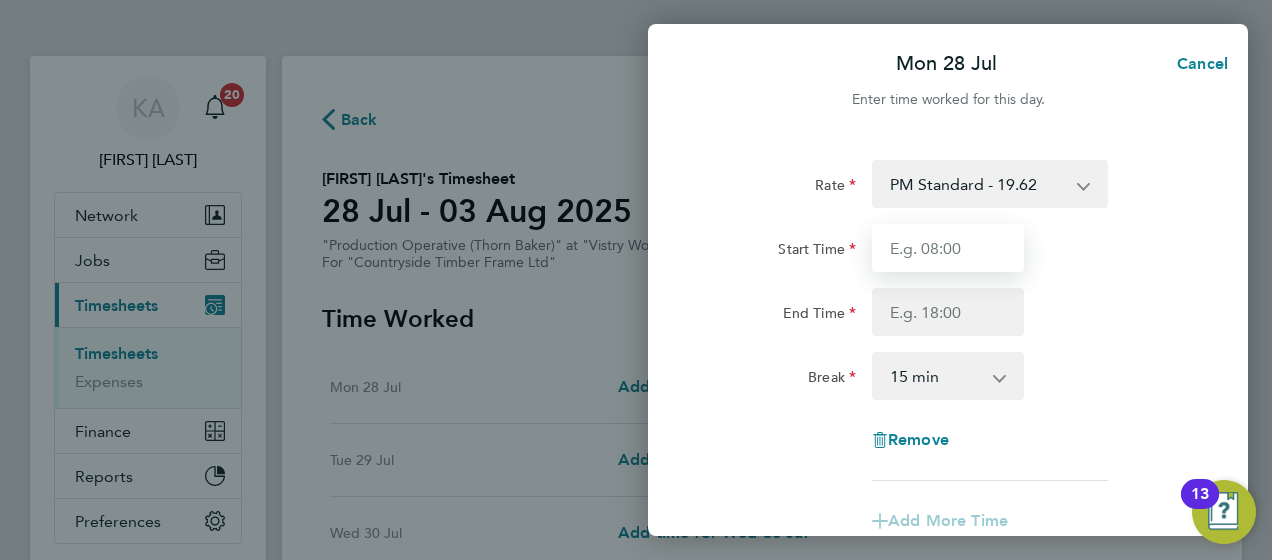 drag, startPoint x: 925, startPoint y: 248, endPoint x: 938, endPoint y: 262, distance: 19.104973 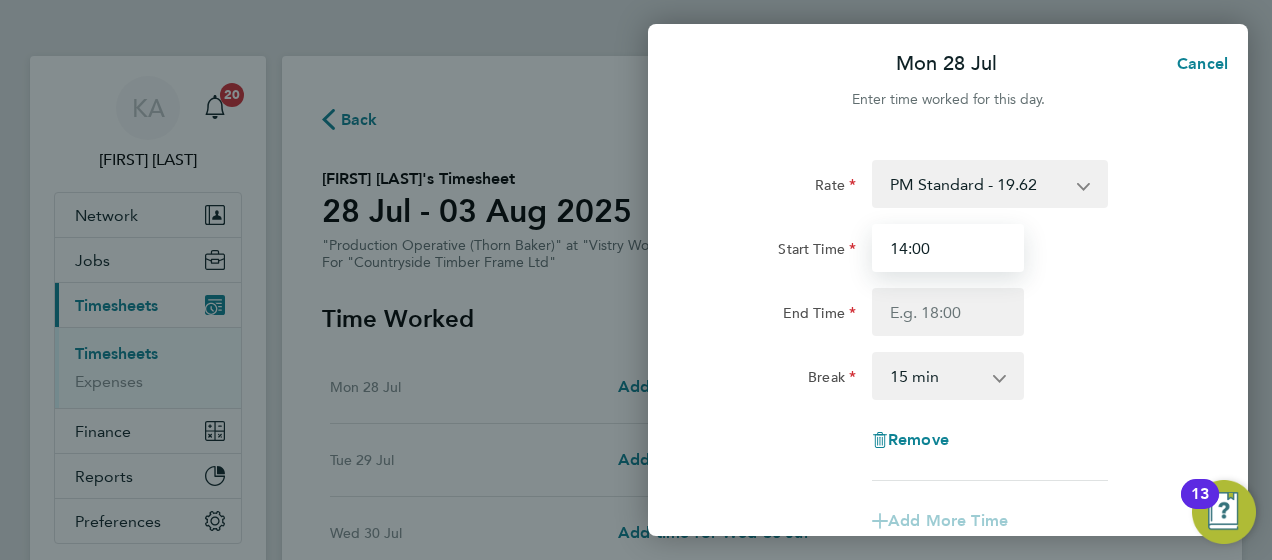 type on "14:00" 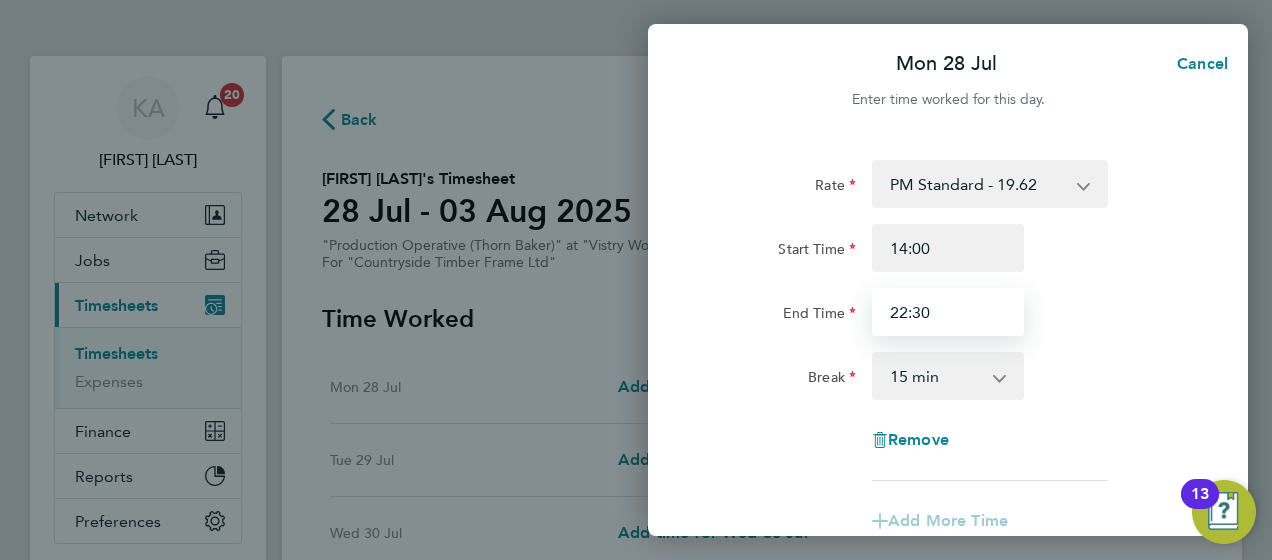 type on "22:30" 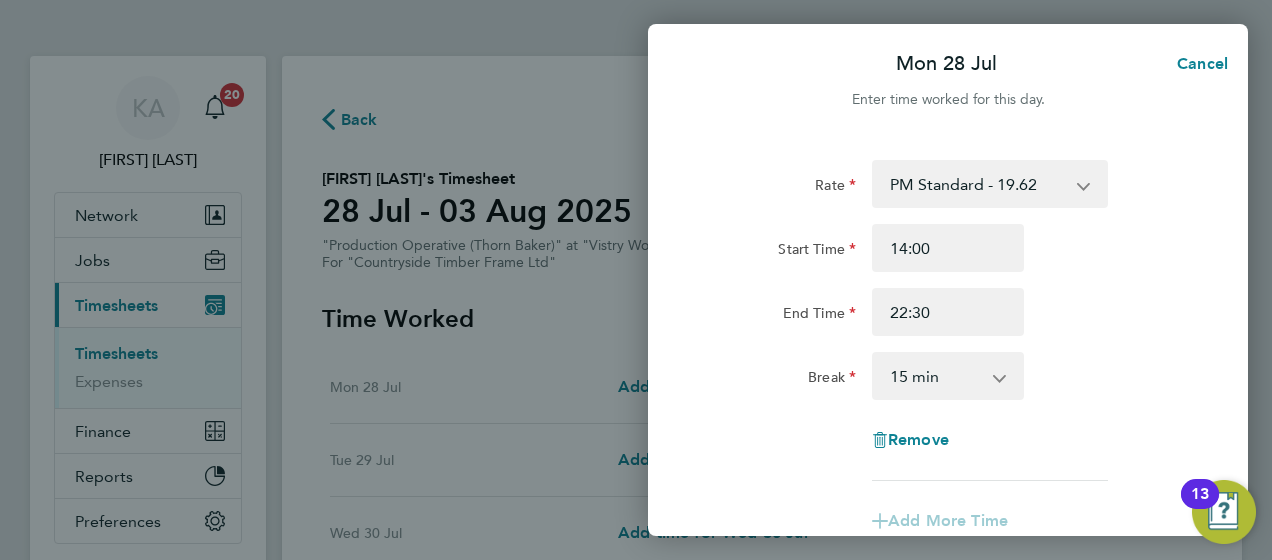 click on "0 min   15 min   30 min   45 min   60 min   75 min   90 min" at bounding box center (936, 376) 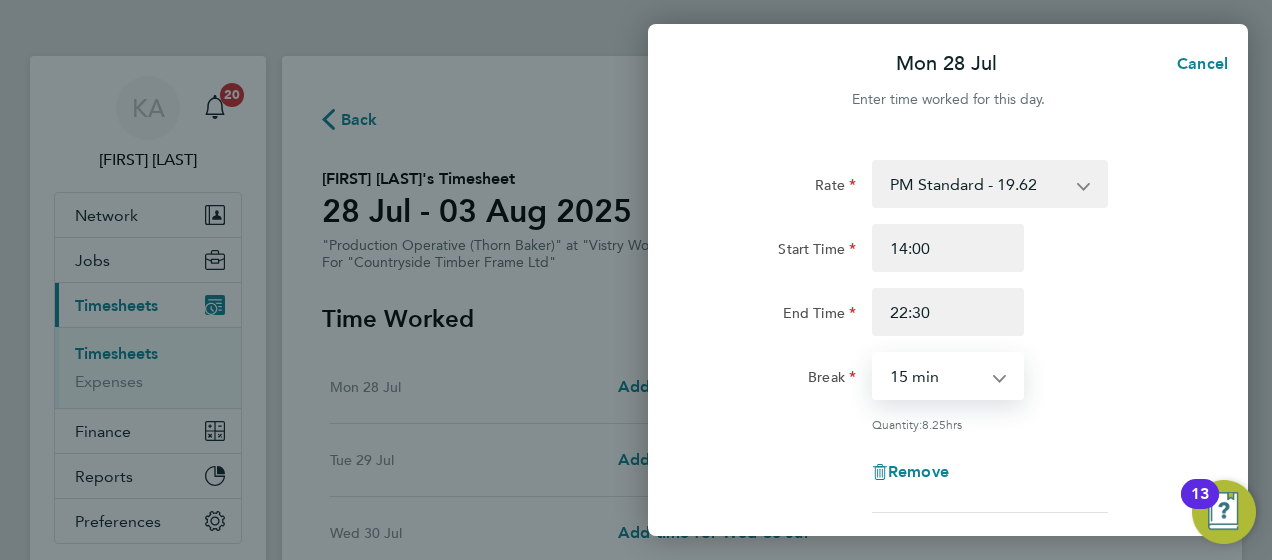 select on "30" 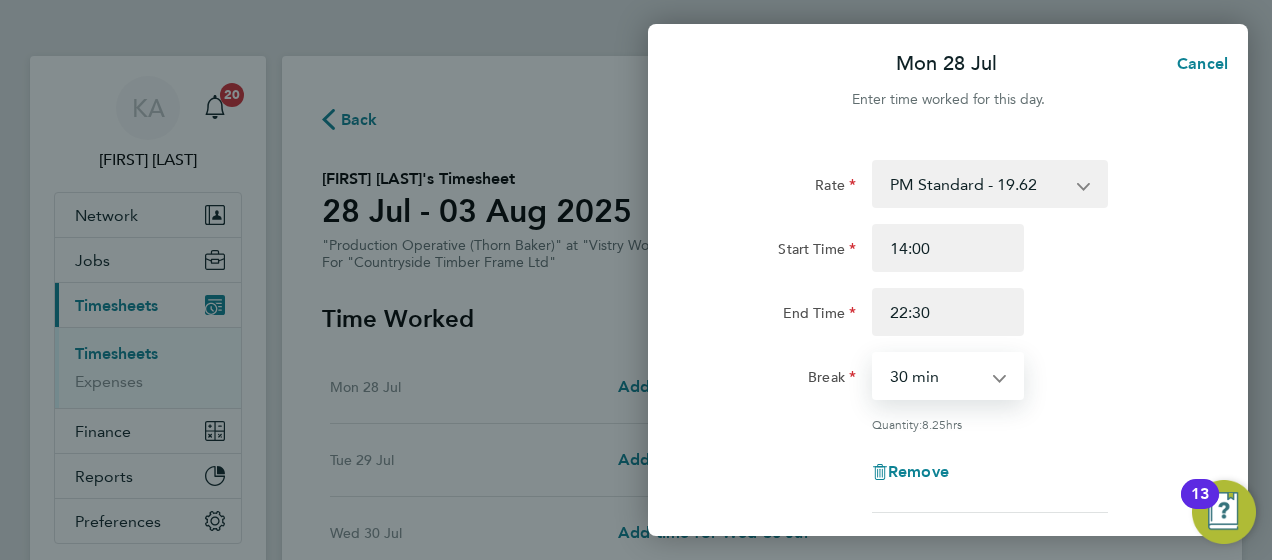 click on "0 min   15 min   30 min   45 min   60 min   75 min   90 min" at bounding box center [936, 376] 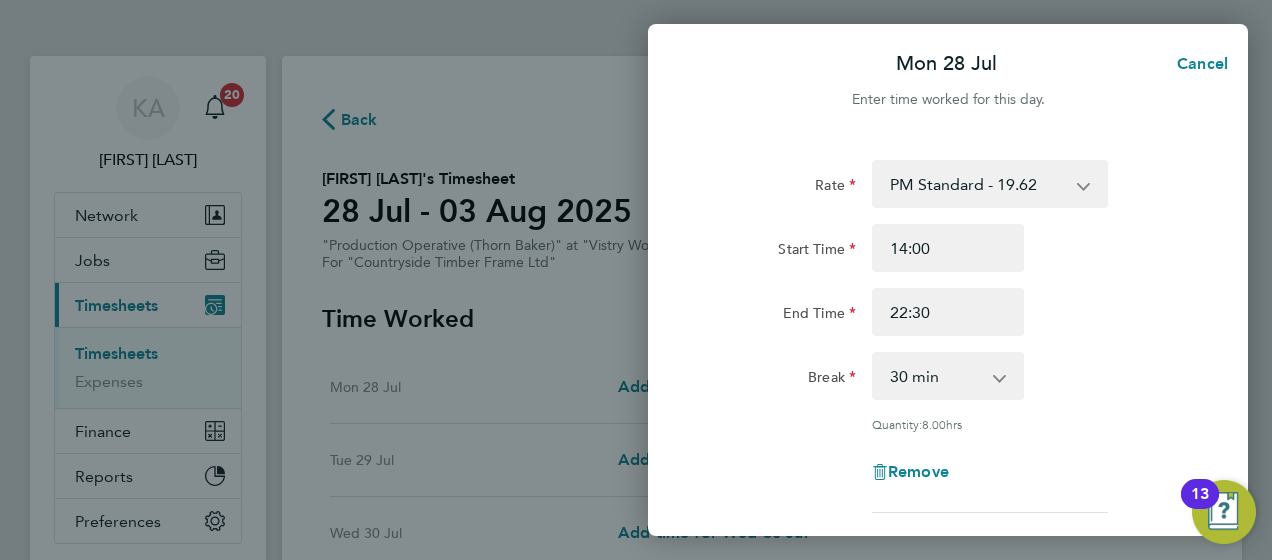 click on "Break  0 min   15 min   30 min   45 min   60 min   75 min   90 min" 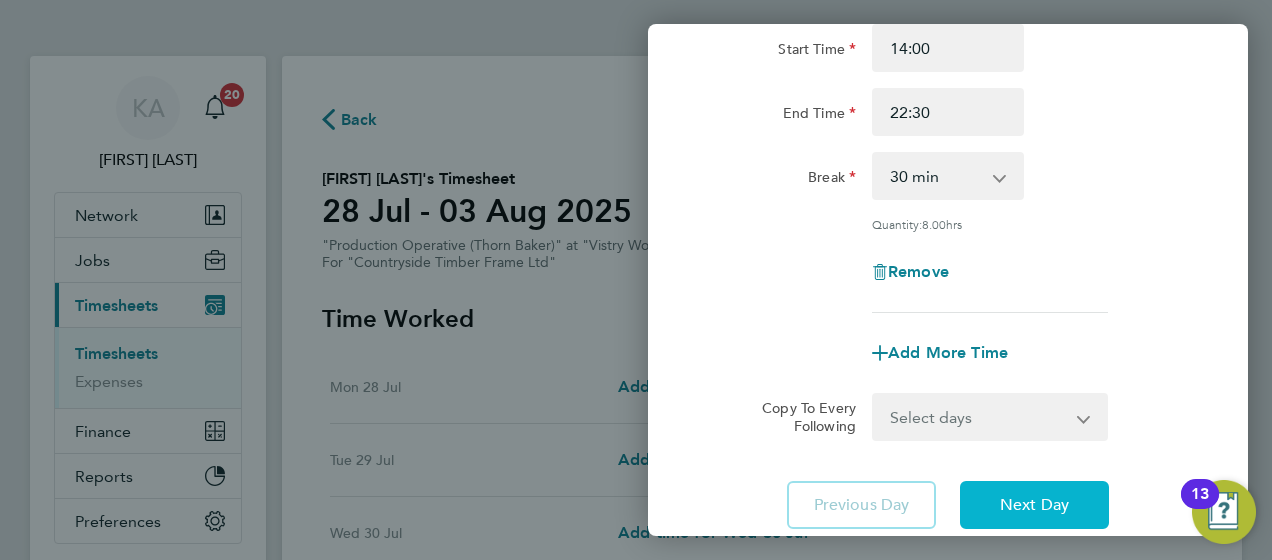 click on "Next Day" 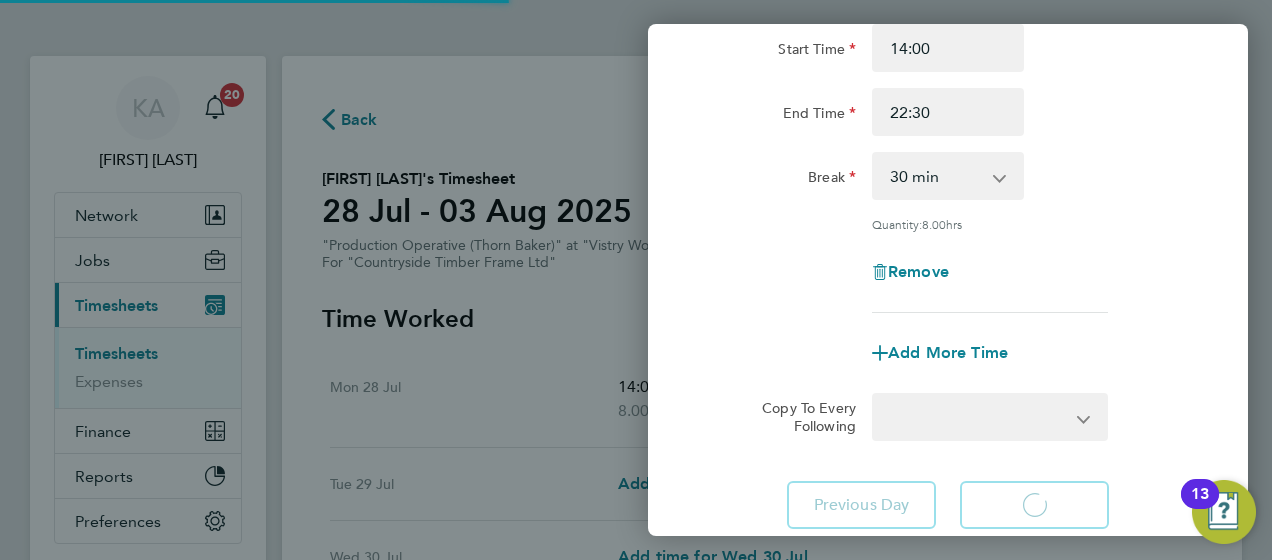 select on "15" 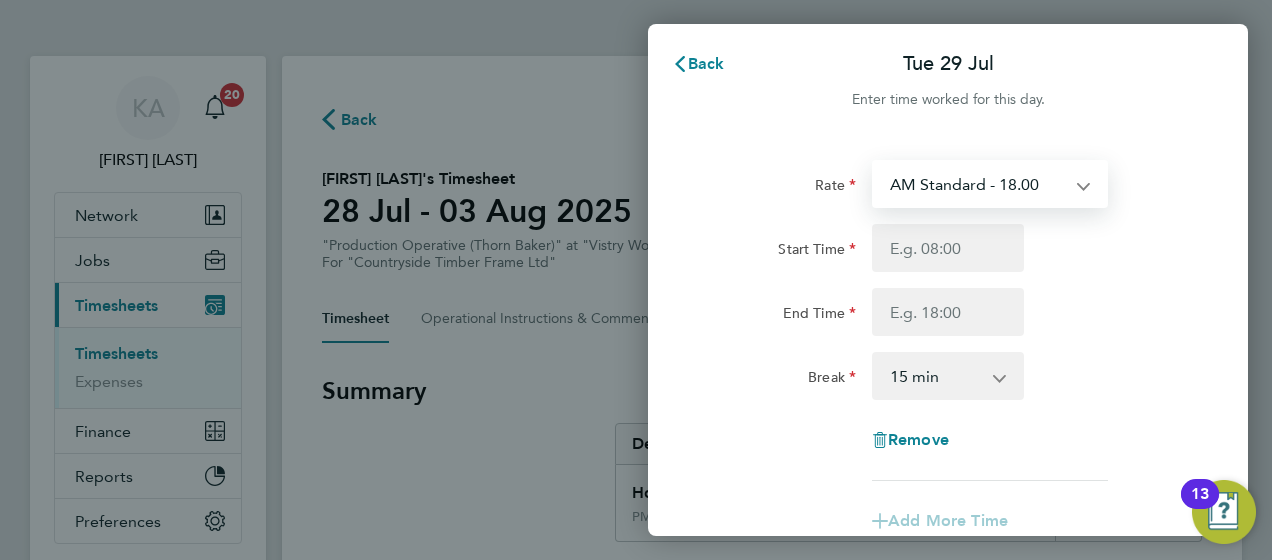 click on "AM Standard - 18.00   PM OT 1 - 29.43   OT2 - 36.00   PM Standard - 19.62   OT 1 - 27.00   PM OT 2 - 39.24" at bounding box center (978, 184) 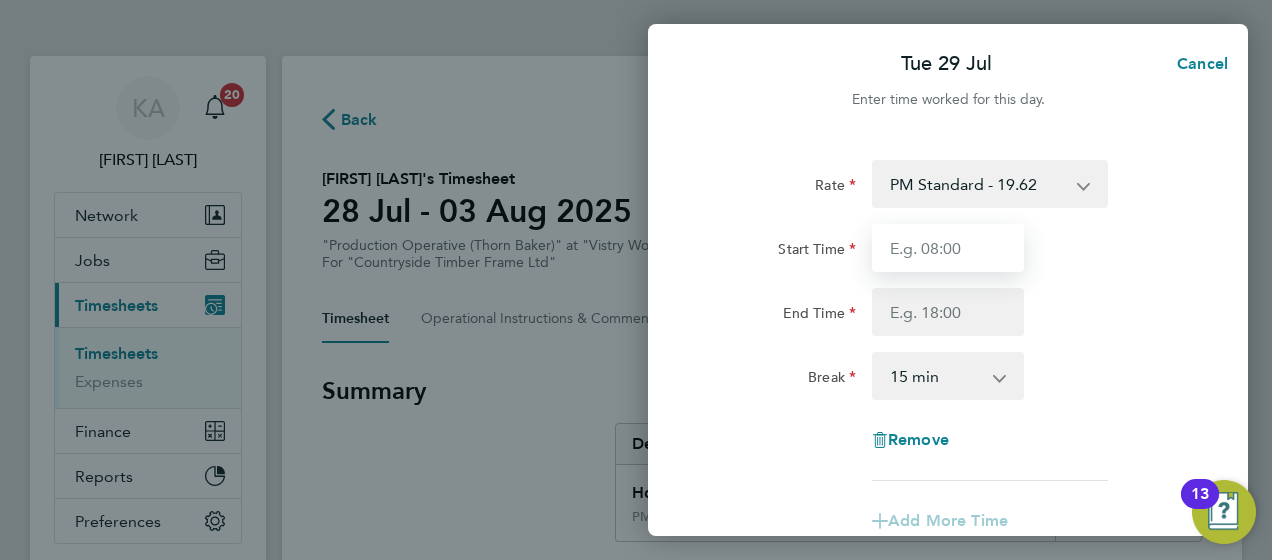 click on "Start Time" at bounding box center [948, 248] 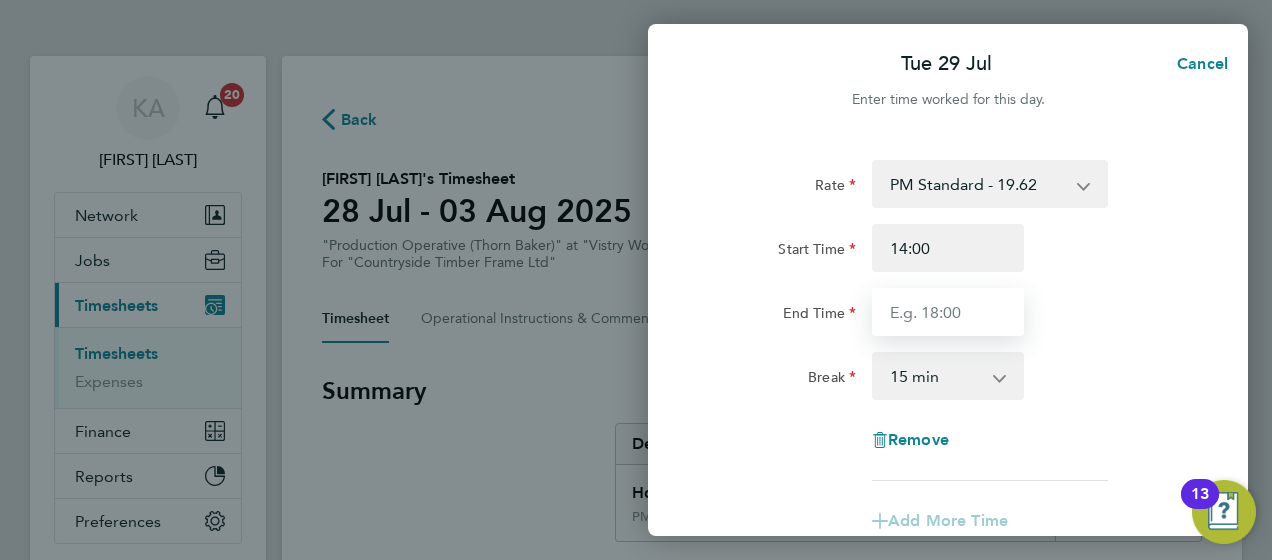drag, startPoint x: 912, startPoint y: 310, endPoint x: 902, endPoint y: 223, distance: 87.57283 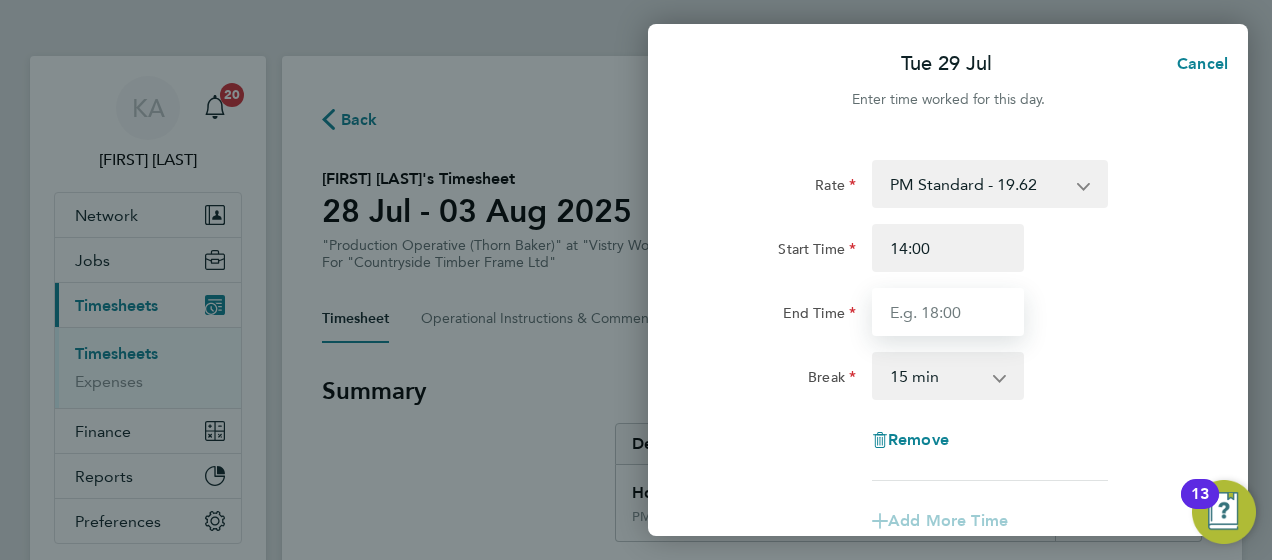 click on "End Time" at bounding box center [948, 312] 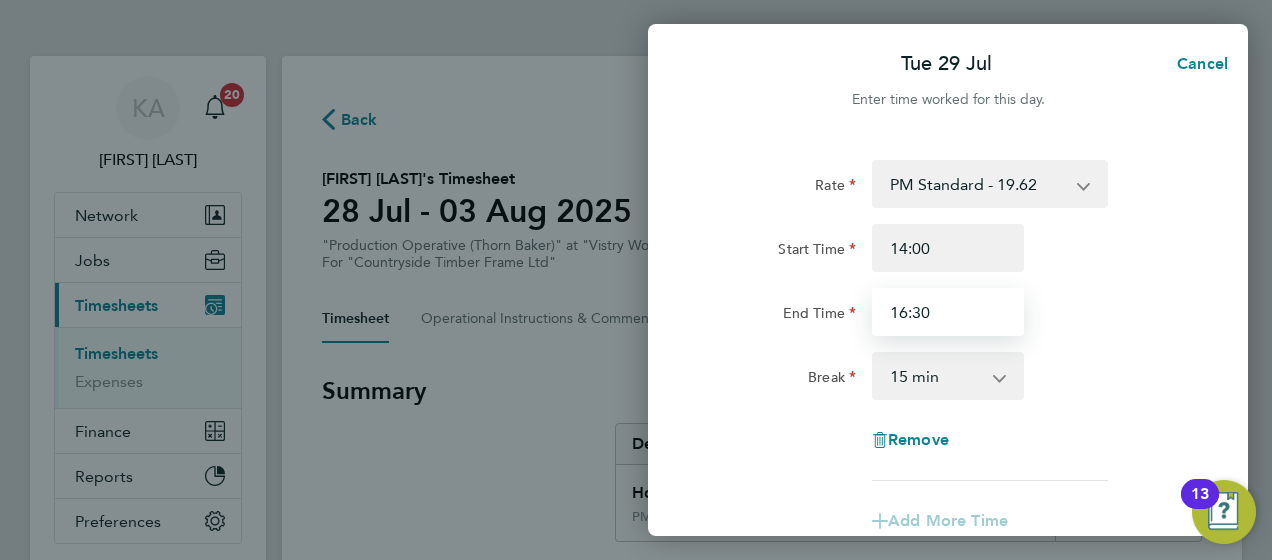 type on "16:30" 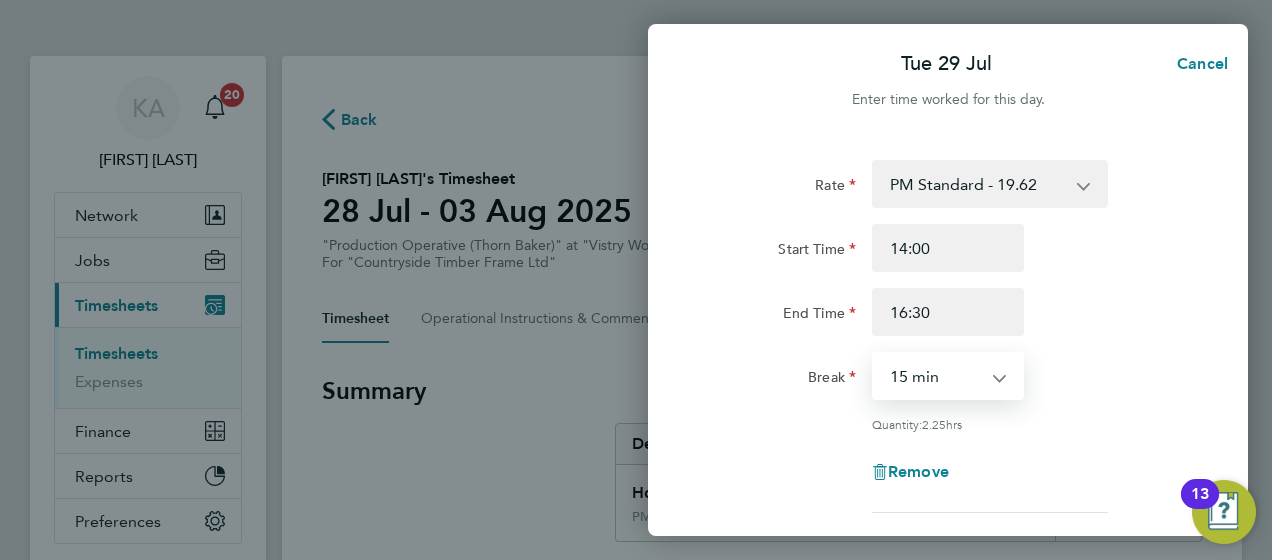 drag, startPoint x: 967, startPoint y: 375, endPoint x: 879, endPoint y: 394, distance: 90.02777 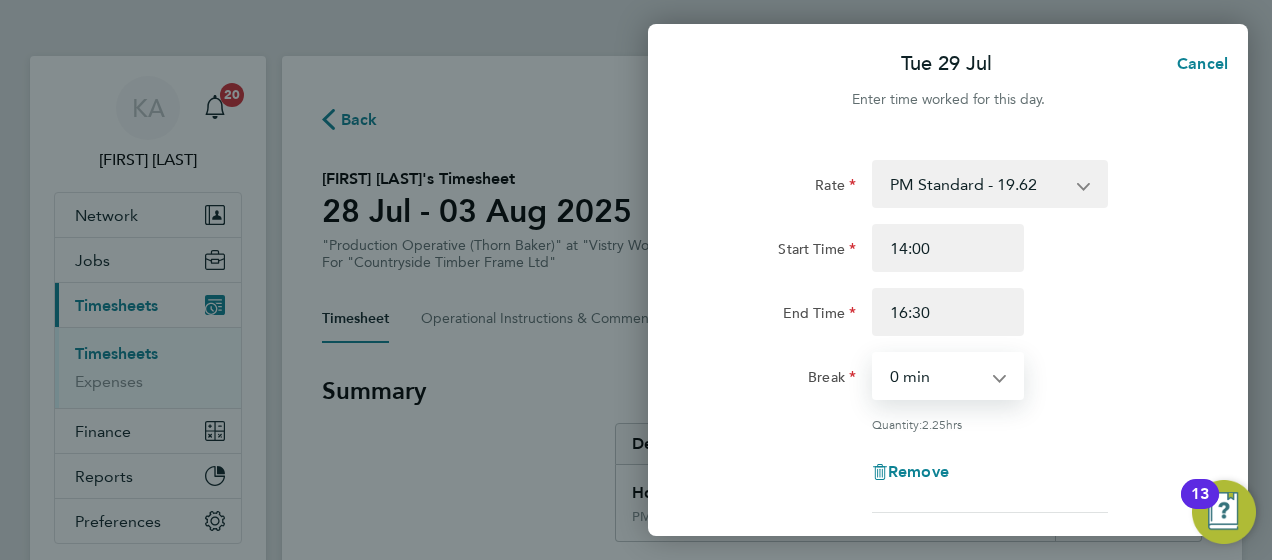 click on "0 min   15 min   30 min   45 min   60 min   75 min   90 min" at bounding box center [936, 376] 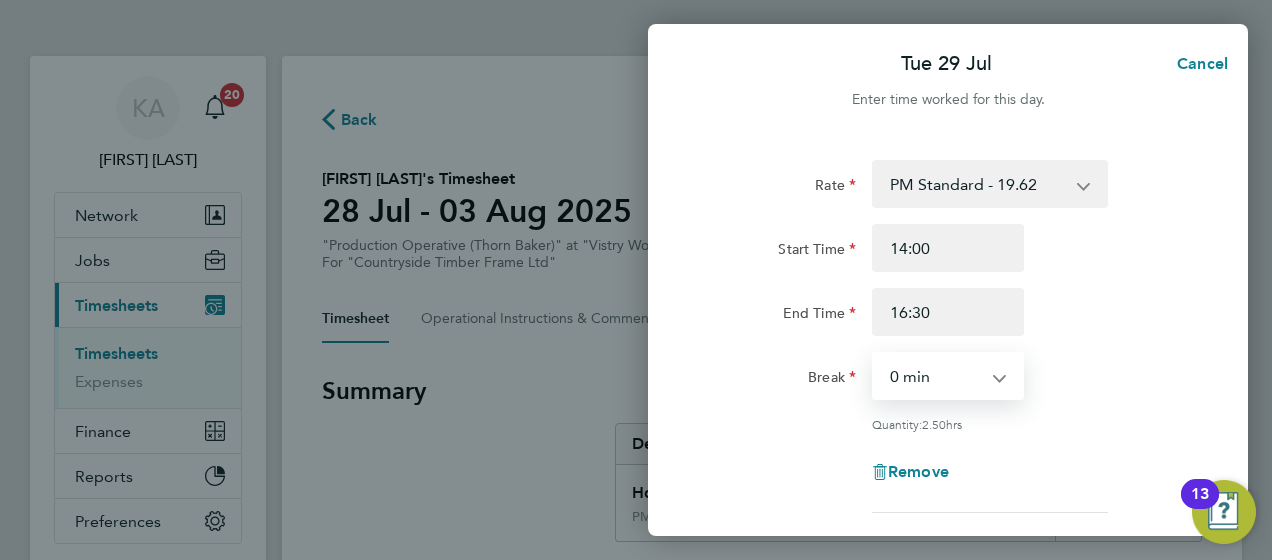 click on "Rate  PM Standard - 19.62   PM OT 1 - 29.43   OT2 - 36.00   OT 1 - 27.00   AM Standard - 18.00   PM OT 2 - 39.24
Start Time 14:00 End Time 16:30 Break  0 min   15 min   30 min   45 min   60 min   75 min   90 min
Quantity:  2.50  hrs
Remove
Add More Time  Copy To Every Following  Select days   Day   Weekday (Mon-Fri)   Weekend (Sat-Sun)   Wednesday   Thursday   Friday   Saturday   Sunday
Previous Day   Next Day" 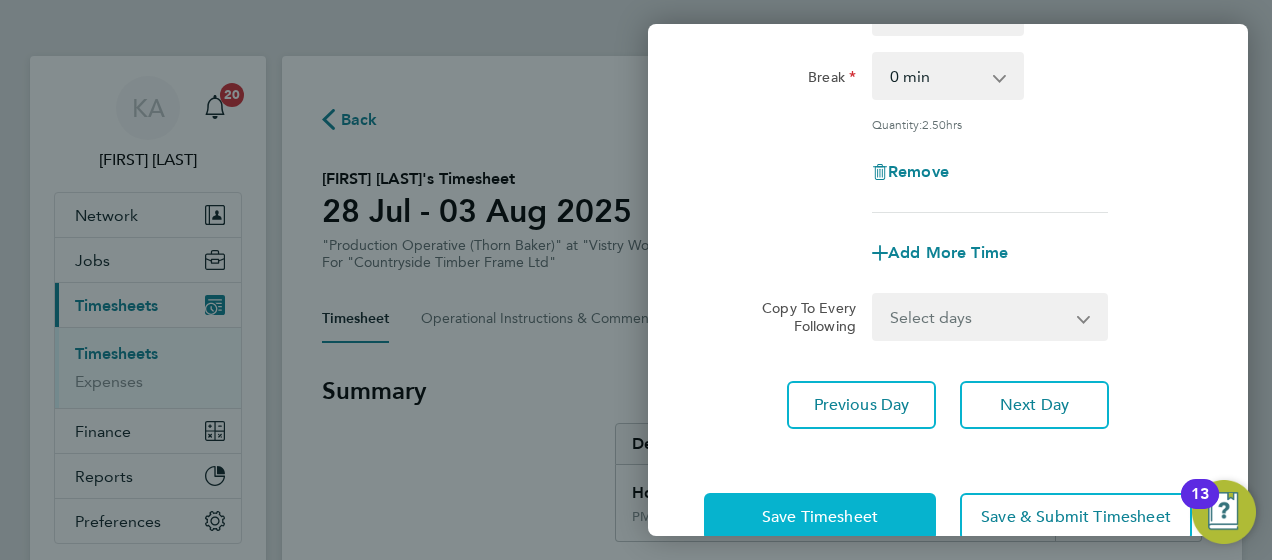 click on "Save Timesheet" 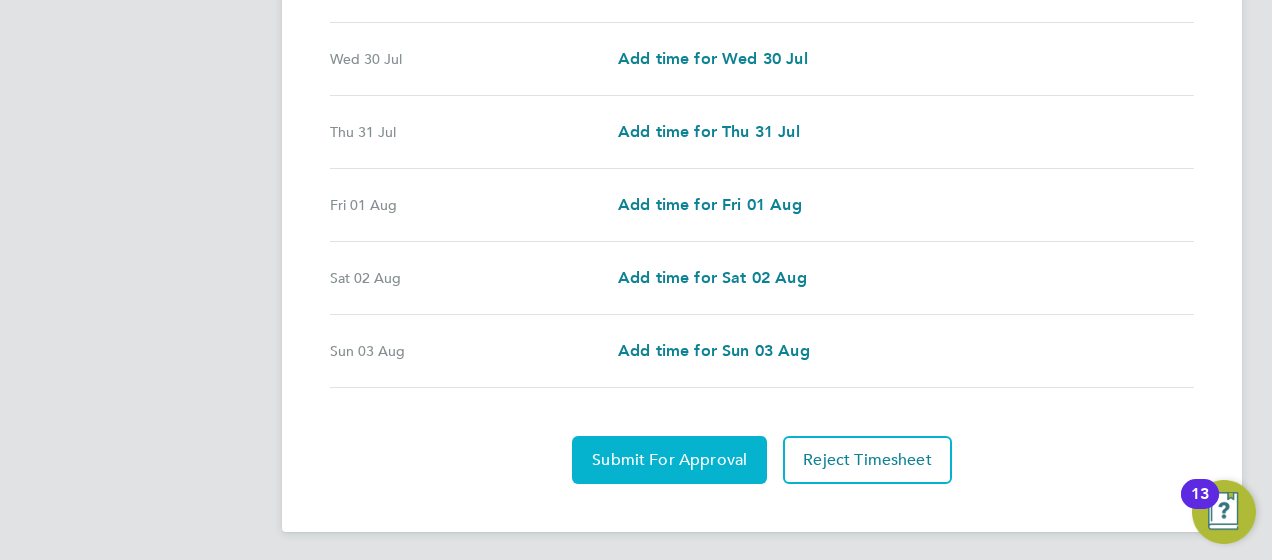 click on "Submit For Approval" 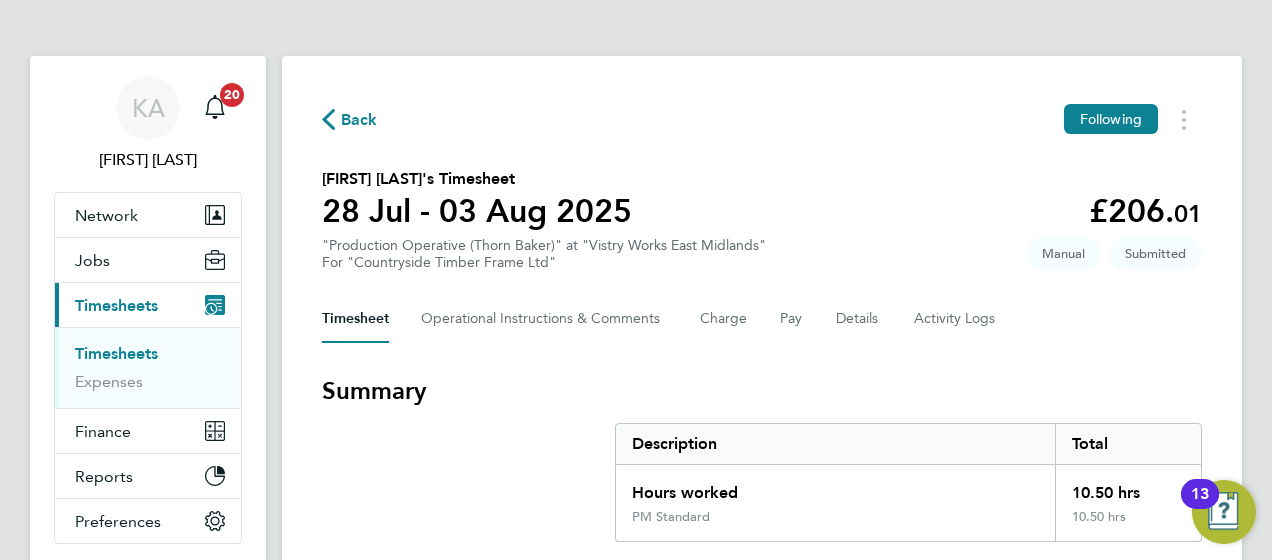 click on "Timesheets" at bounding box center (116, 353) 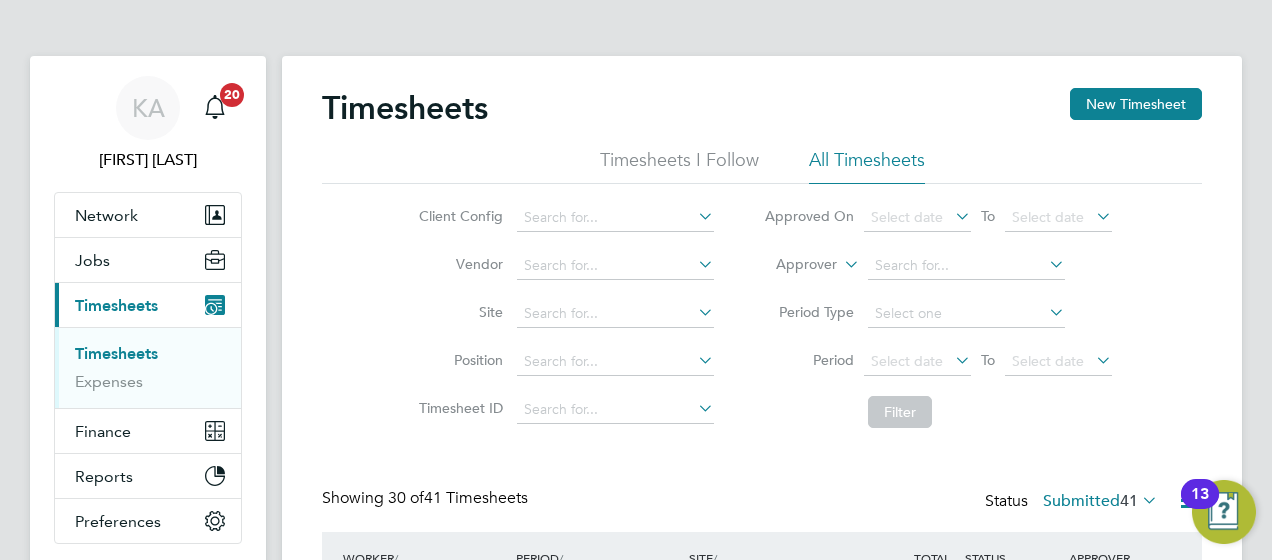 click on "KA   [FIRST] [LAST]   Notifications
20   Applications:   Network
Team Members   Businesses   Sites   Workers   Contacts   Jobs
Positions   Vacancies   Placements   Current page:   Timesheets
Timesheets   Expenses   Finance
Invoices & Credit Notes   Reports
Margin Report   CIS Reports   Report Downloads   Preferences
My Business   Doc. Requirements   VMS Configurations   Notifications   Activity Logs
.st0{fill:#C0C1C2;}
Powered by Engage Timesheets New Timesheet Timesheets I Follow All Timesheets Client Config   Vendor   Site   Position   Timesheet ID   Approved On
Select date
To
Select date
Approver     Period Type   Period
Select date
To
Select date
Filter Showing   30 of  Status" at bounding box center (636, 1578) 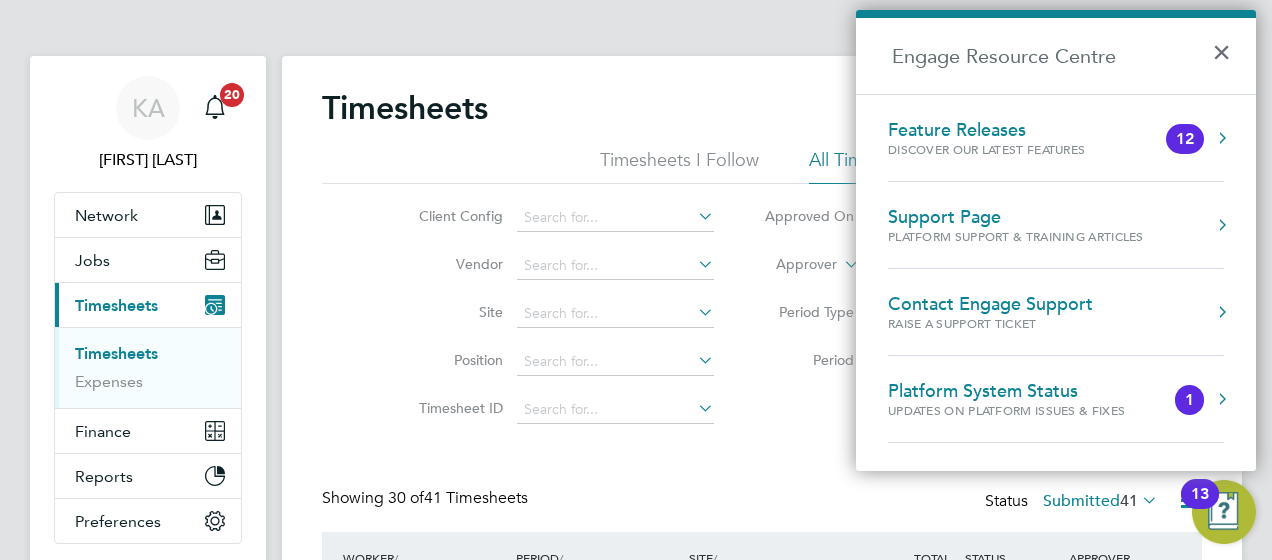 click on "Timesheets New Timesheet Timesheets I Follow All Timesheets Client Config   Vendor   Site   Position   Timesheet ID   Approved On
Select date
To
Select date
Approver     Period Type   Period
Select date
To
Select date
Filter Showing   30 of  41 Timesheets Status  Submitted  41  WORKER  / ROLE WORKER  / PERIOD PERIOD  / TYPE SITE  / VENDOR TOTAL   TOTAL  / STATUS STATUS APPROVER [FIRST] [LAST] Cleaning/Waste Operative - Nights (NCL2 ONLY)   2 - 8 Aug 2025 2 - 8 Aug 2025 Manual Amazon NCL2 – Wynyard Thorn Baker Limited £185.90 Submitted Submitted [FIRST] [LAST] Rex Areghan Gate Person (Zone 5)   28 Jul - 3 Aug 2025 28 Jul - 3 Aug 2025 Manual Redhill, [CITY] Thorn Baker Limited £163.88 Submitted Submitted [FIRST] [LAST] [FIRST] [LAST] Assistant Site Manager   28 Jul - 3 Aug 2025 28 Jul - 3 Aug 2025 Manual Witney 3 Thorn Baker Limited £1,740.00 Submitted Submitted [FIRST] [LAST] [FIRST] [LAST] Production Operative (Thorn Baker)   28 Jul - 3 Aug 2025 28 Jul - 3 Aug 2025" 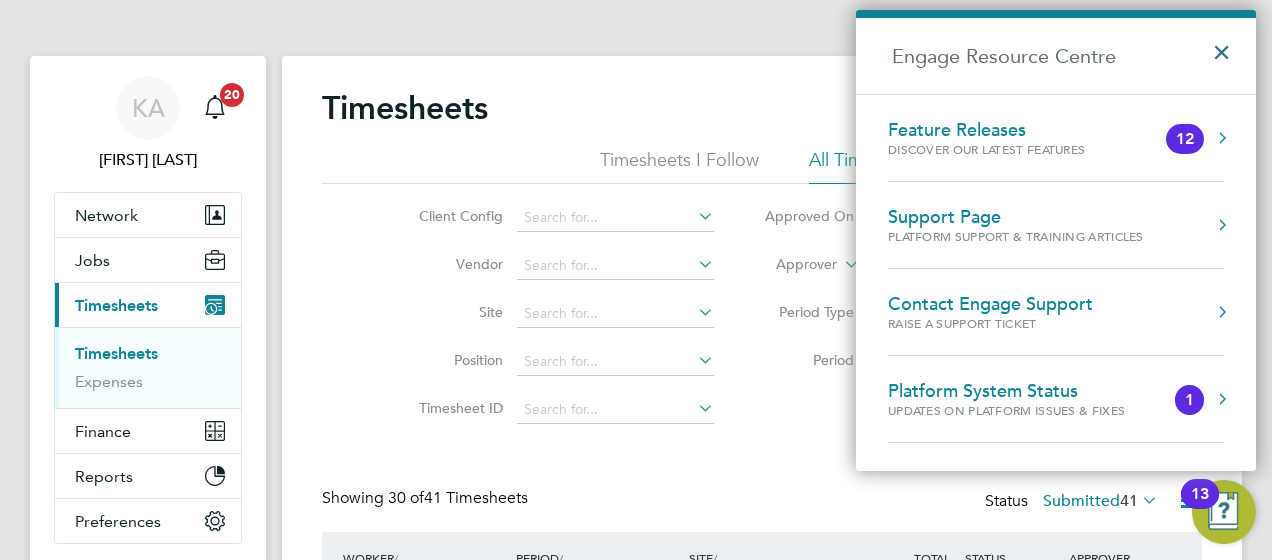click on "×" at bounding box center (1226, 46) 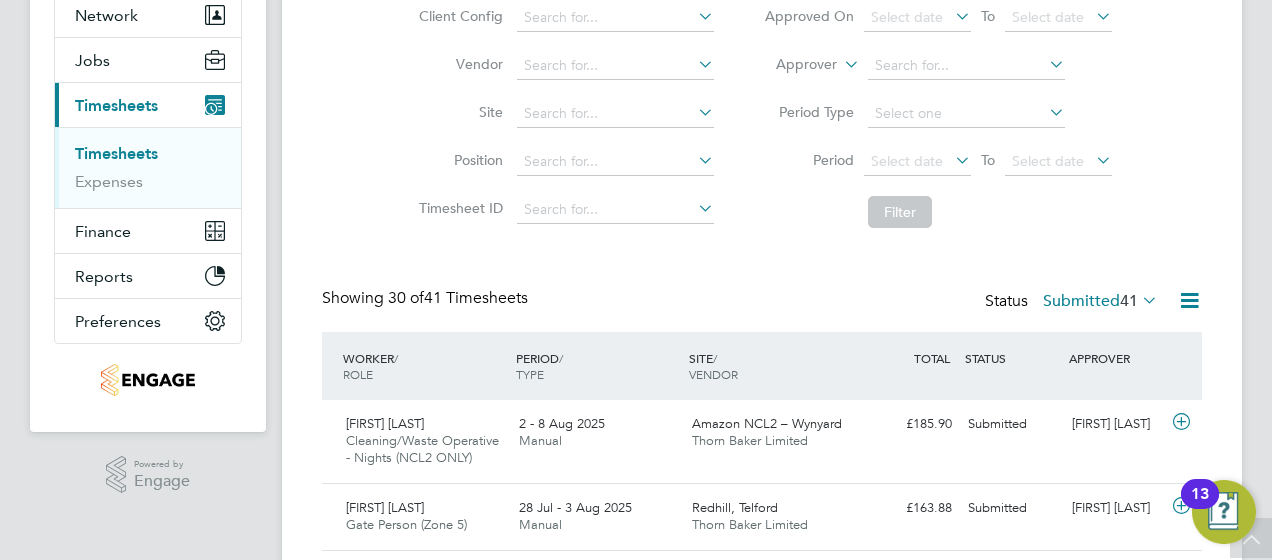 click 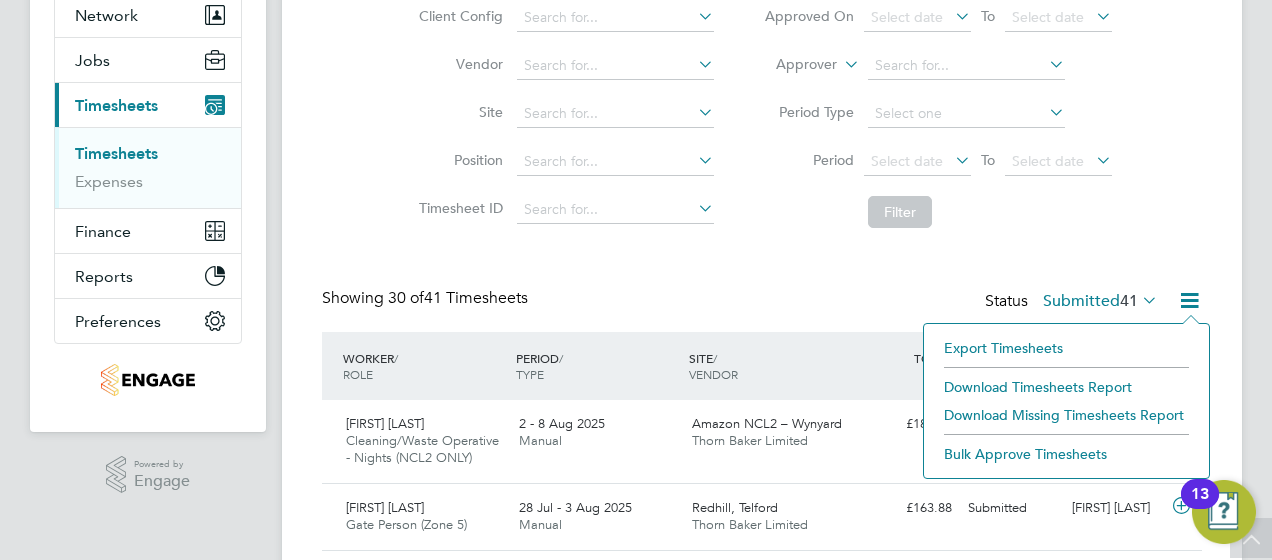 click on "Download Timesheets Report" 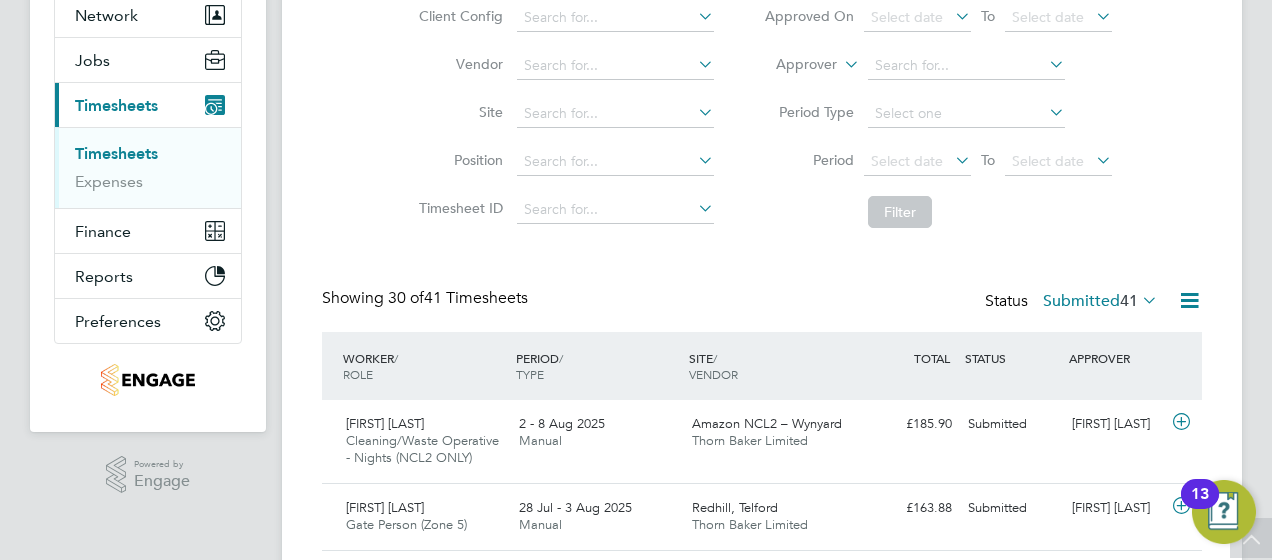 drag, startPoint x: 1200, startPoint y: 88, endPoint x: 1182, endPoint y: 76, distance: 21.633308 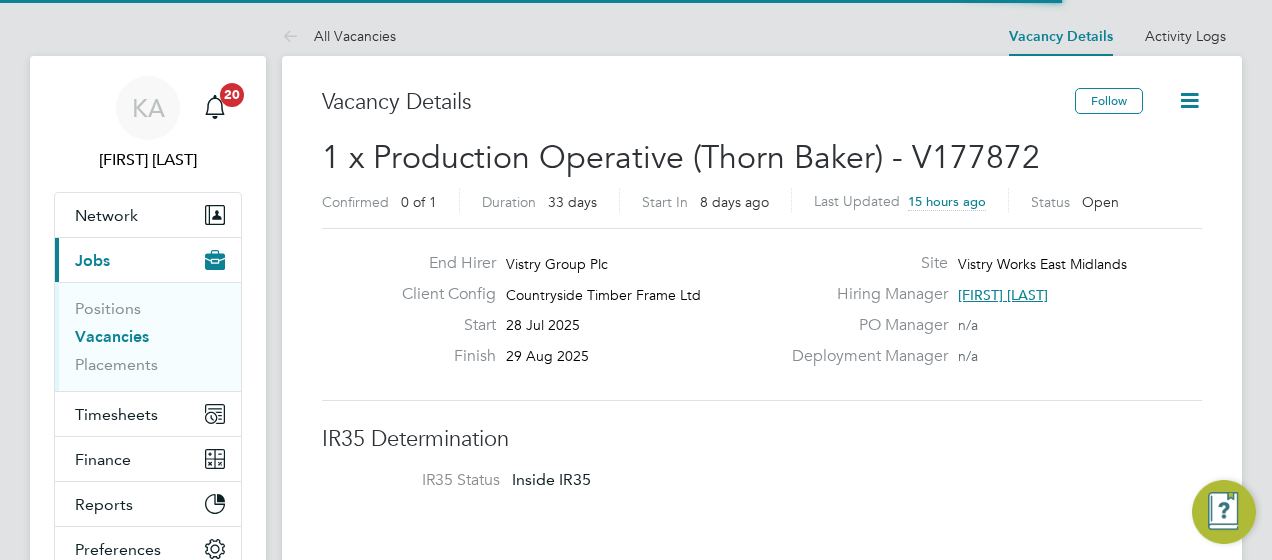 scroll, scrollTop: 0, scrollLeft: 0, axis: both 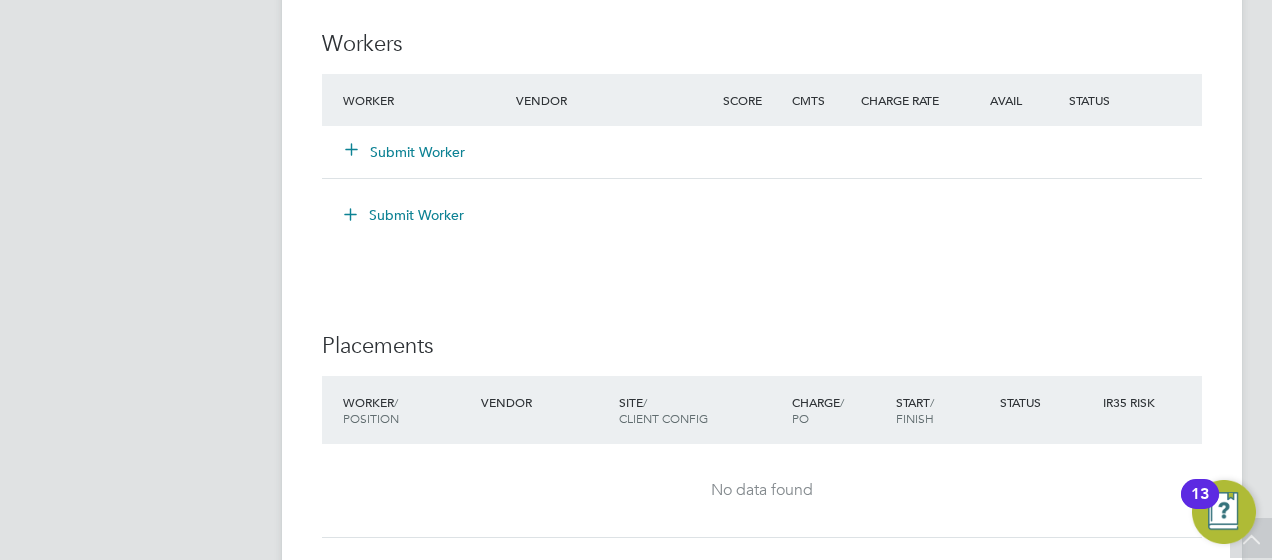 click on "Submit Worker" 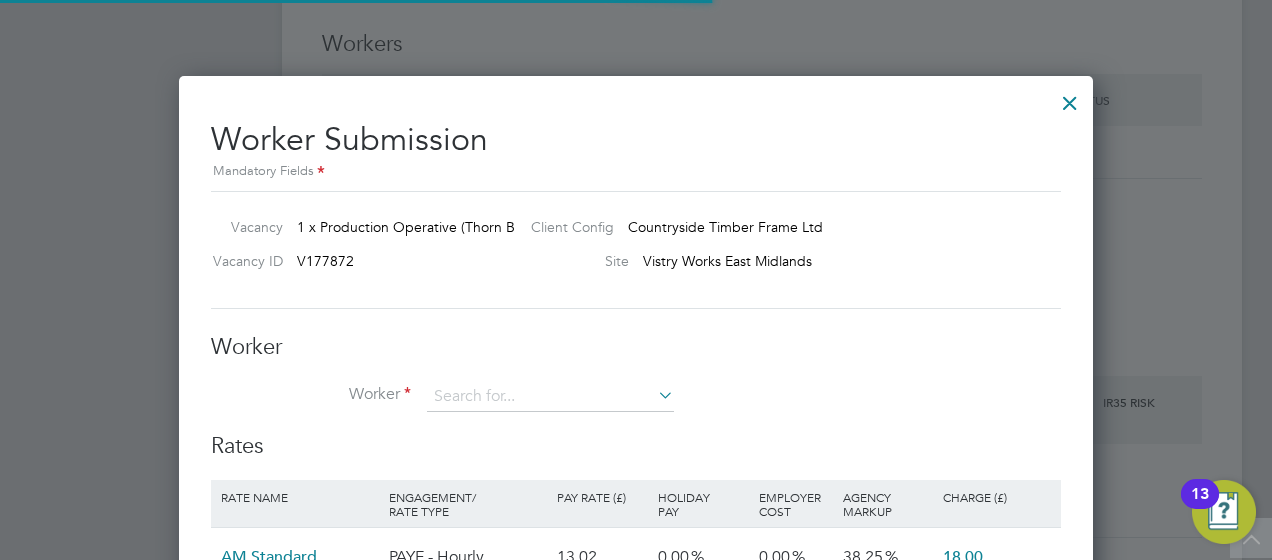scroll, scrollTop: 10, scrollLeft: 10, axis: both 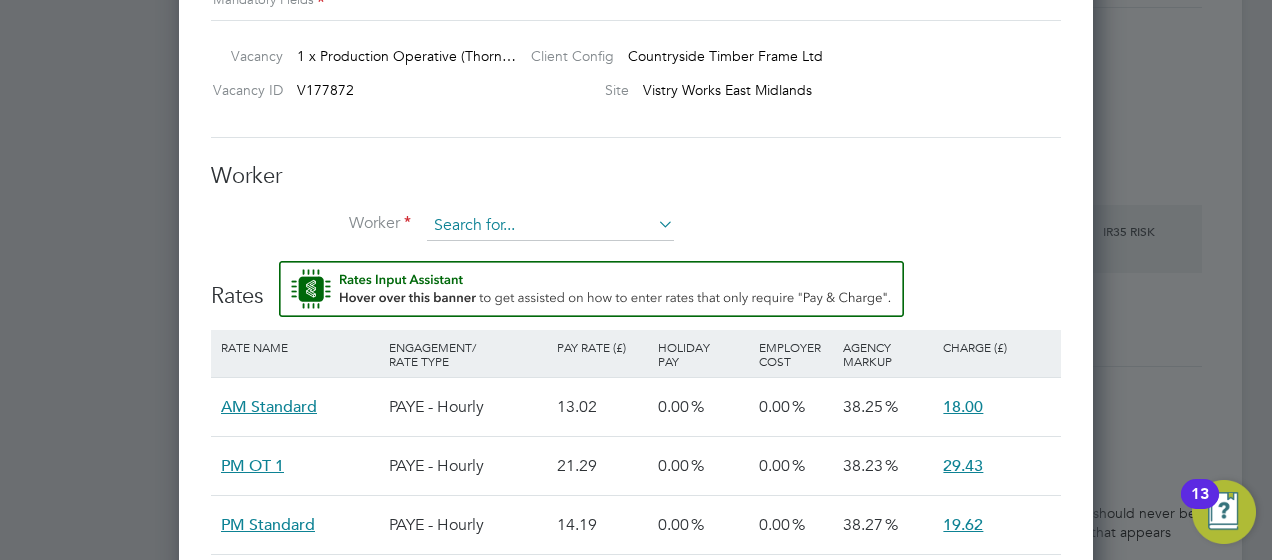click at bounding box center (550, 226) 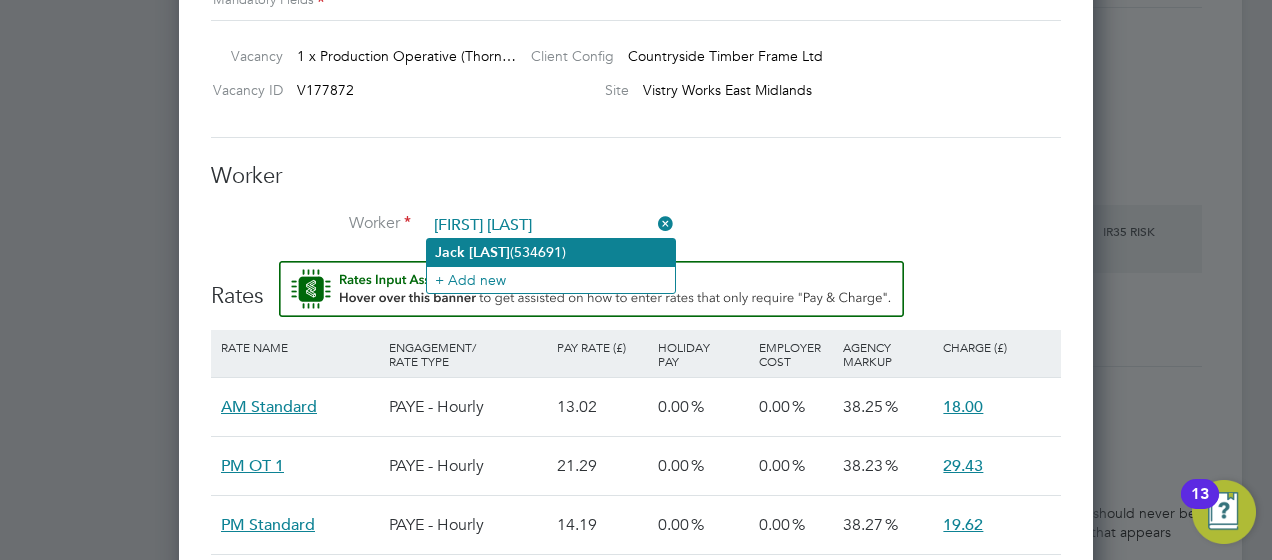 click on "[LAST]" 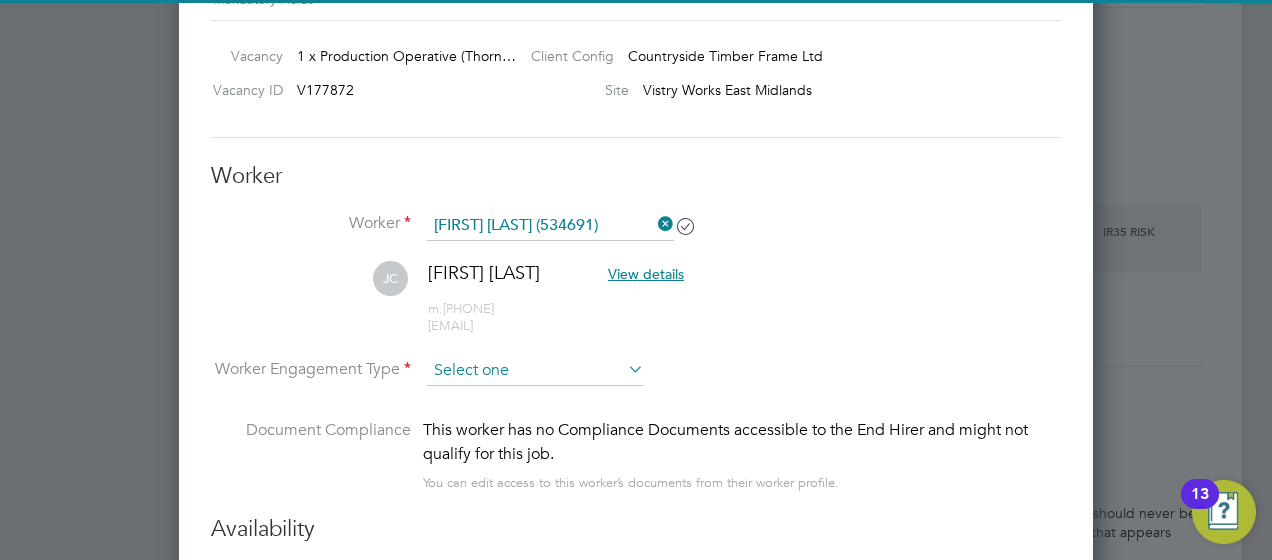 click at bounding box center [535, 371] 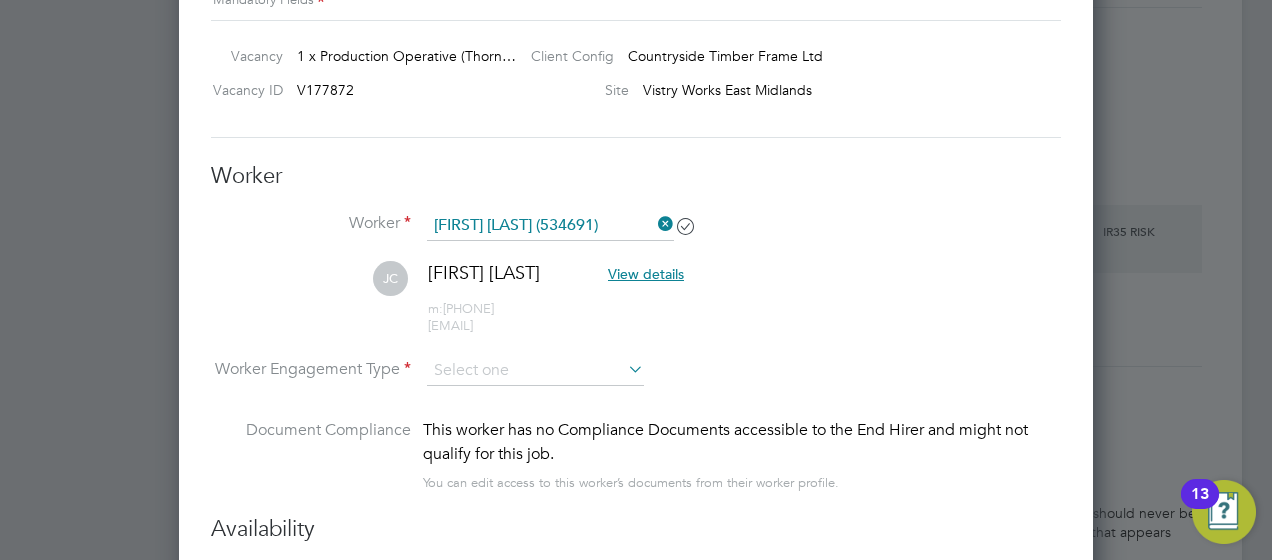 click on "PAYE" 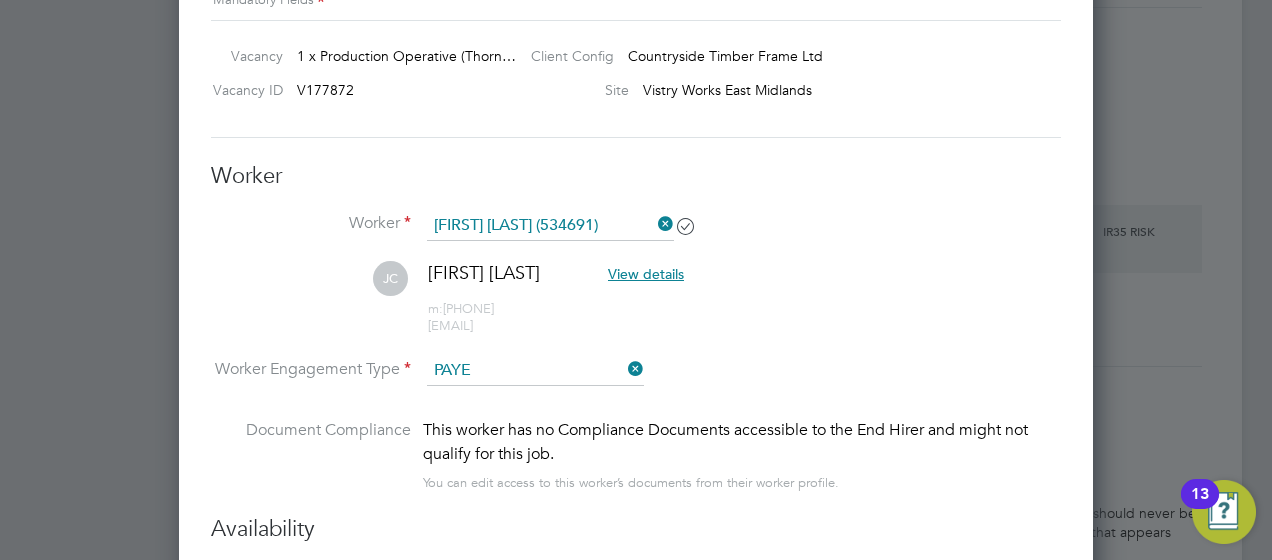 click on "Worker   Jack Cartwright (534691)" at bounding box center (636, 236) 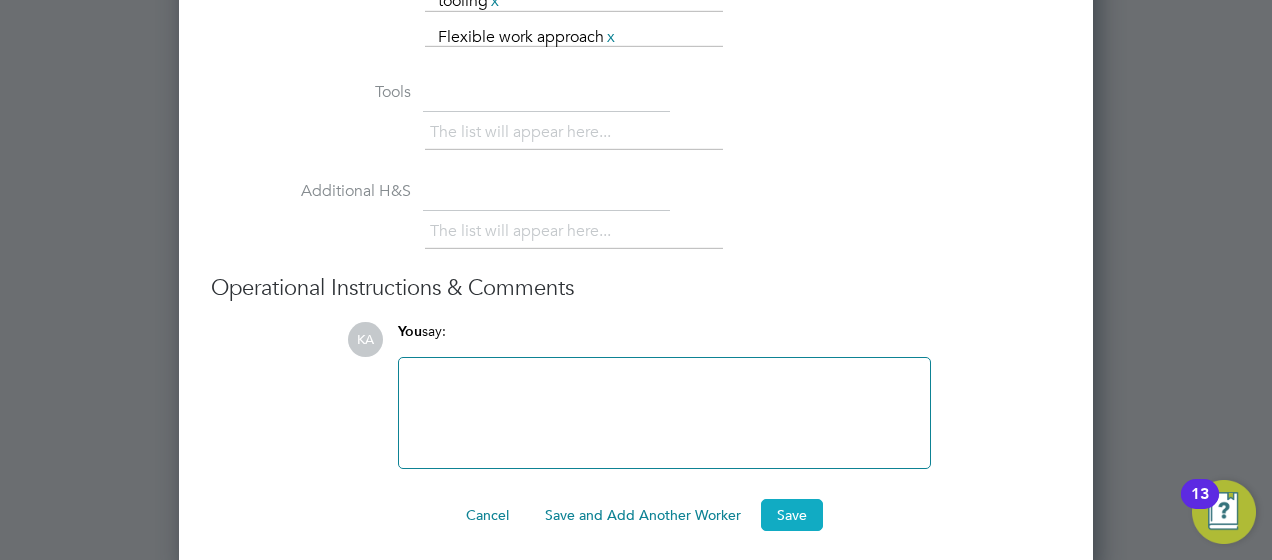click on "Save" at bounding box center (792, 515) 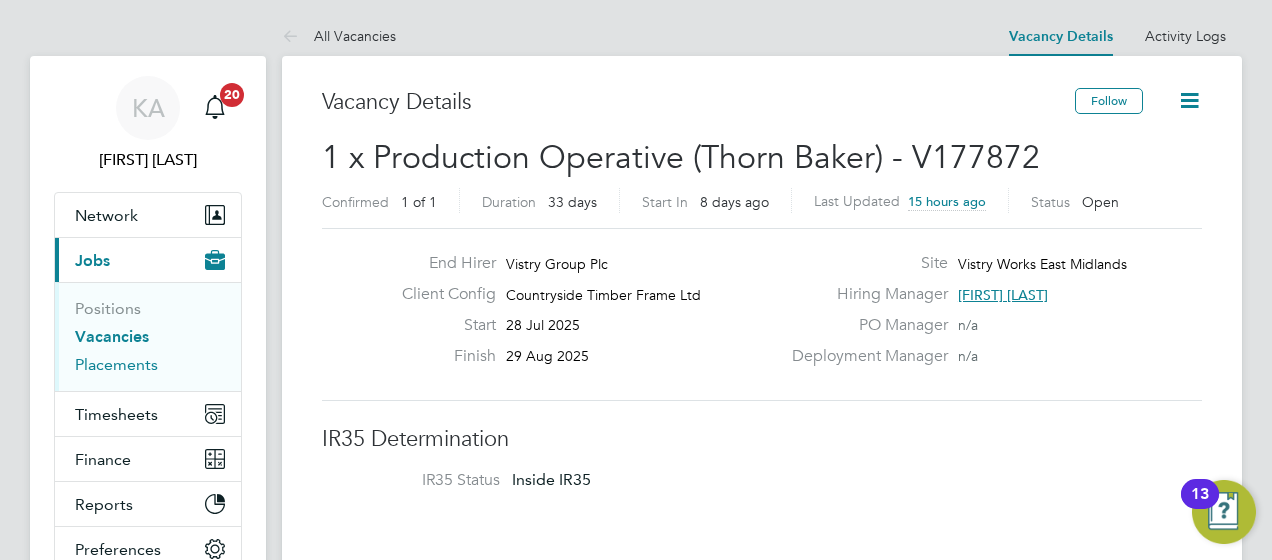 click on "Placements" at bounding box center [116, 364] 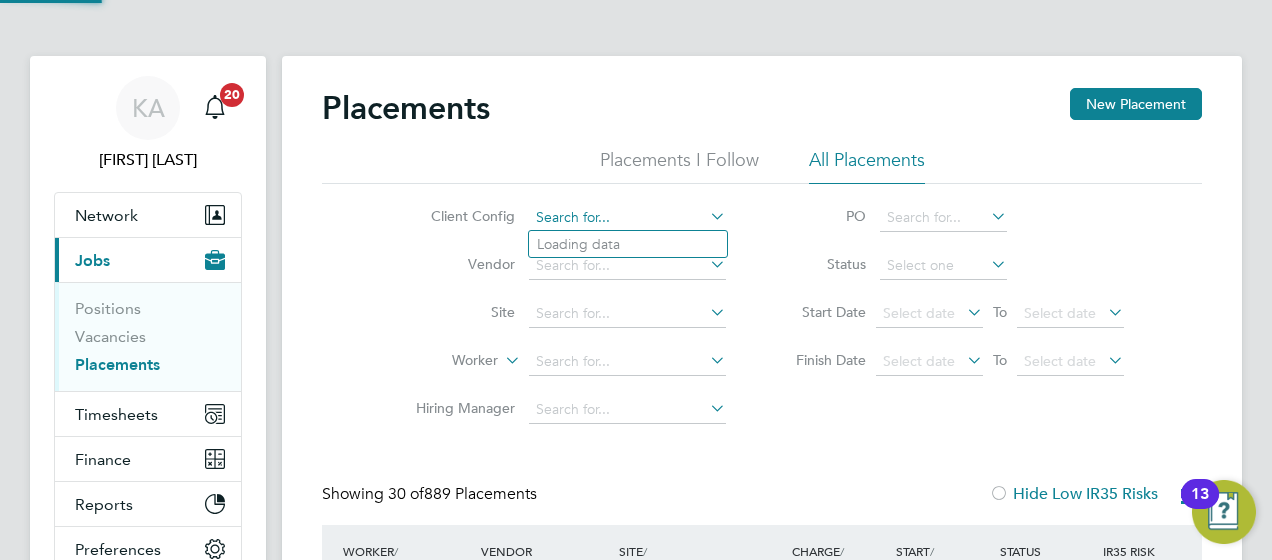 click 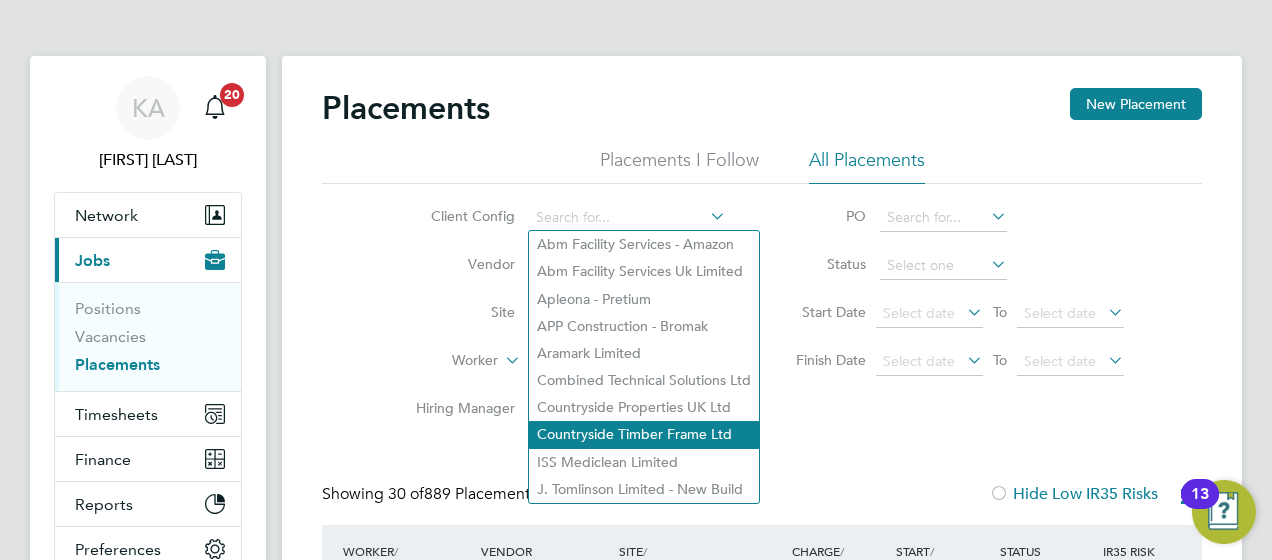 click on "Countryside Timber Frame Ltd" 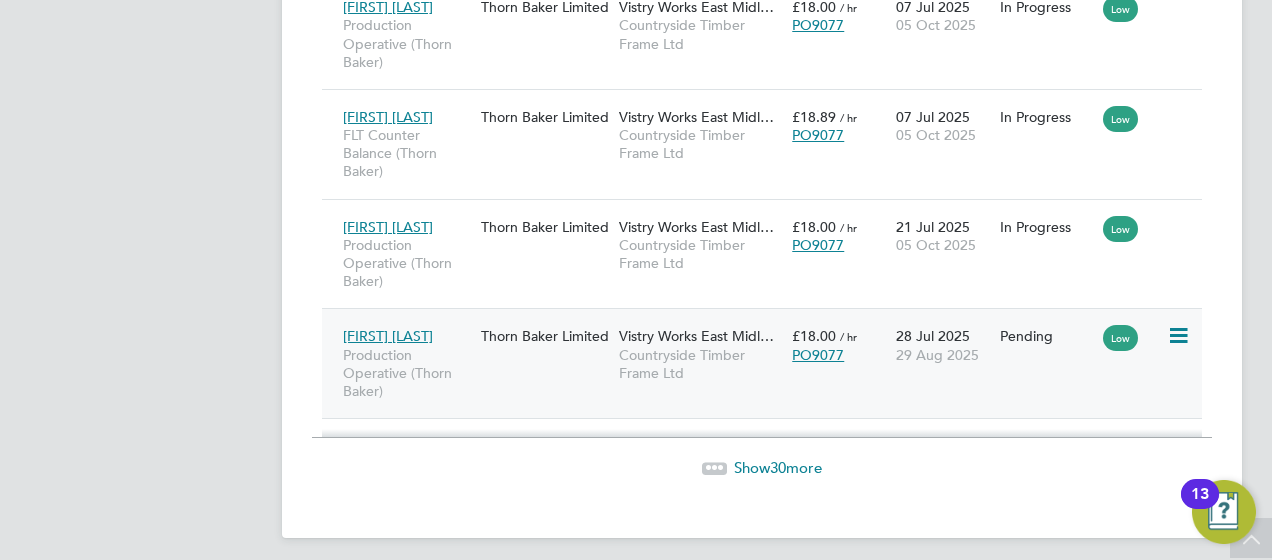 click 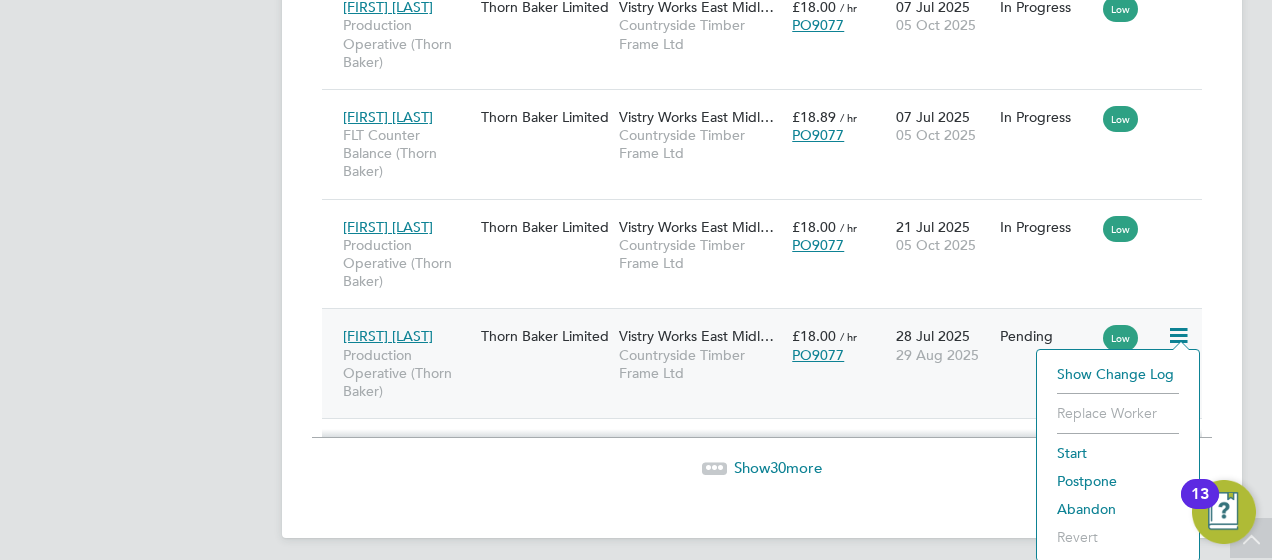 click on "Start" 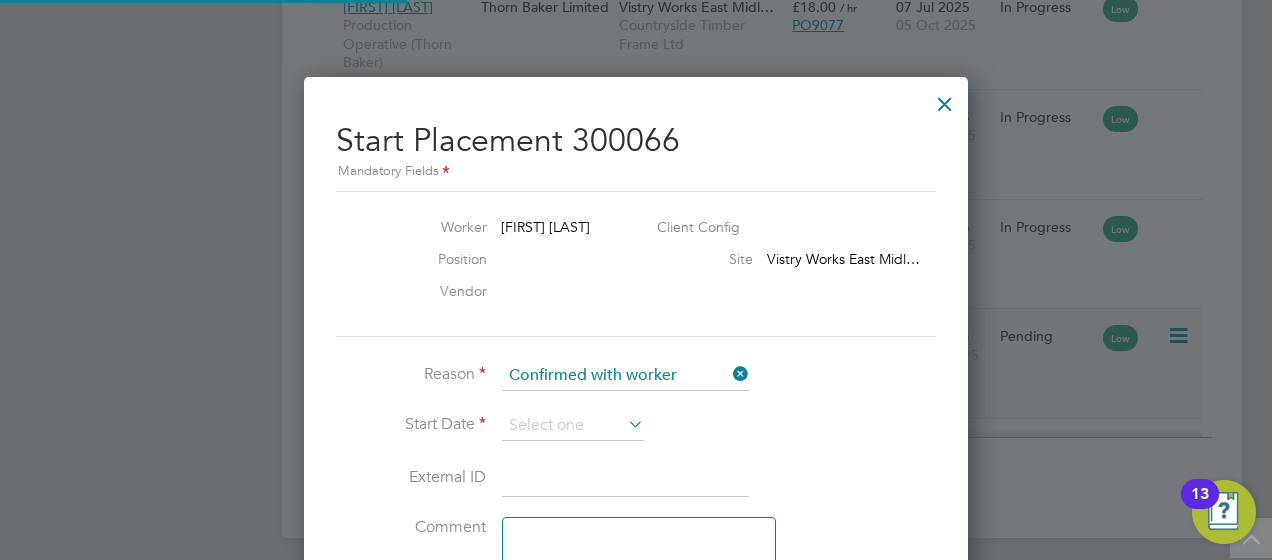 type on "Dave Spiller" 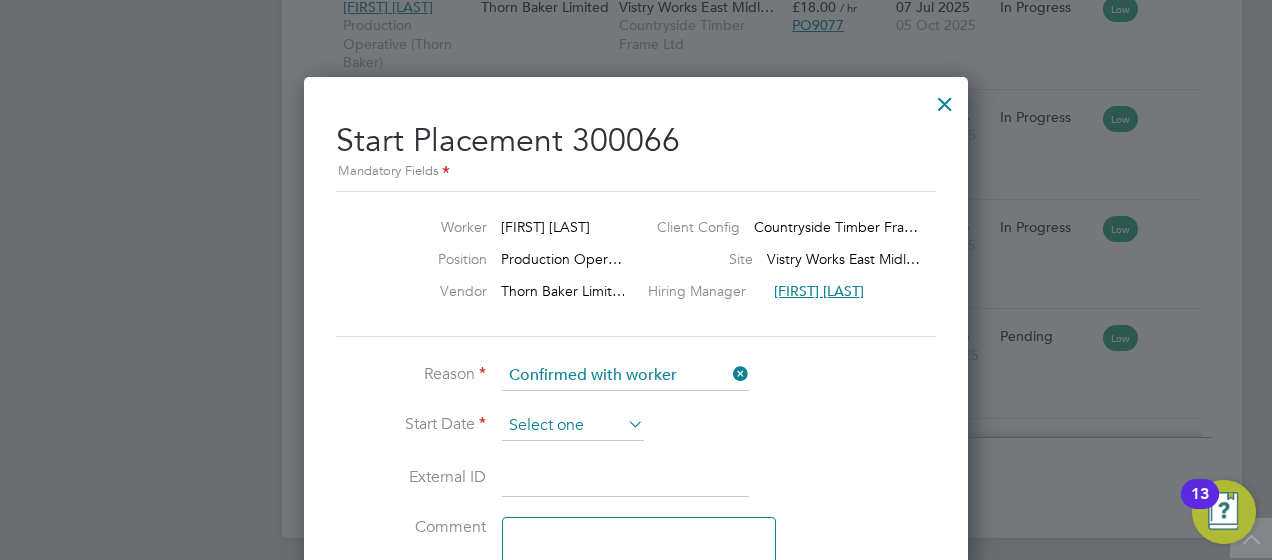 click 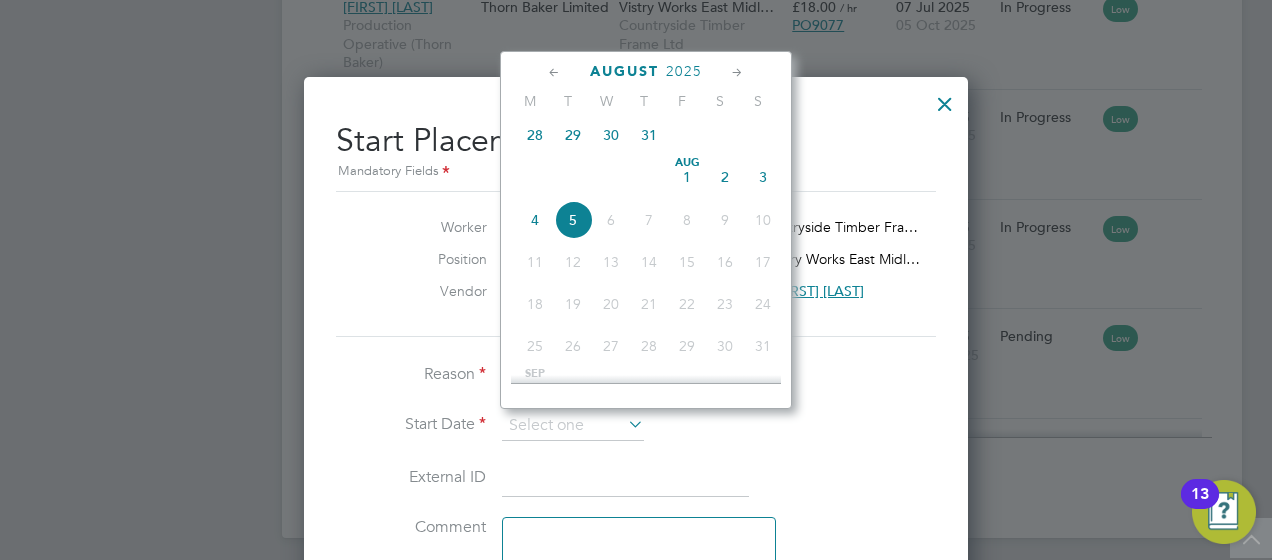 click on "28" 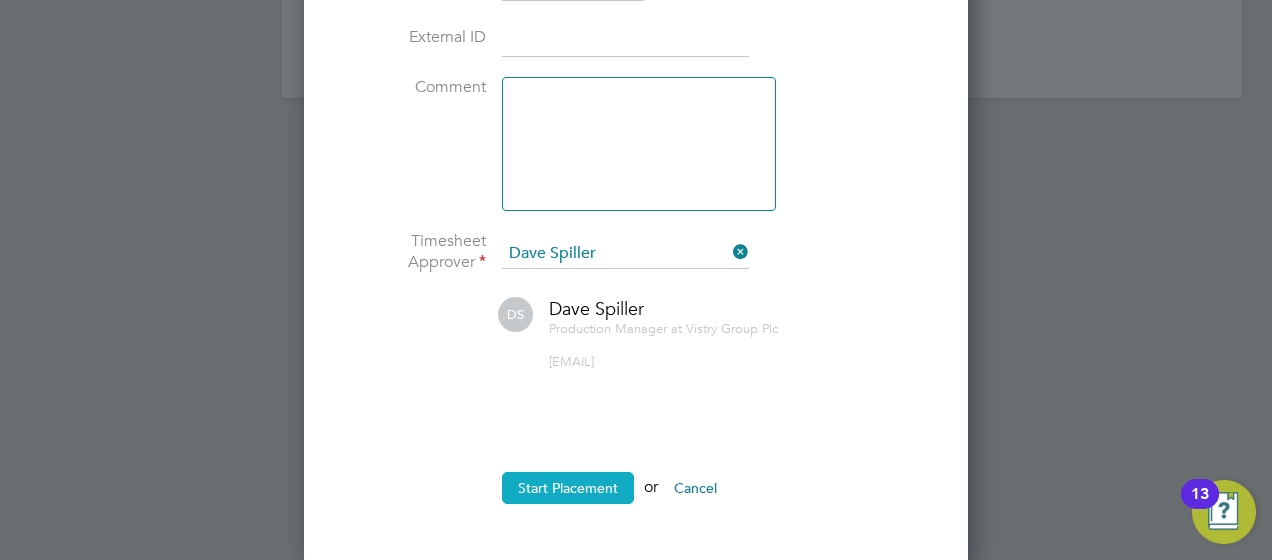 click on "Start Placement" 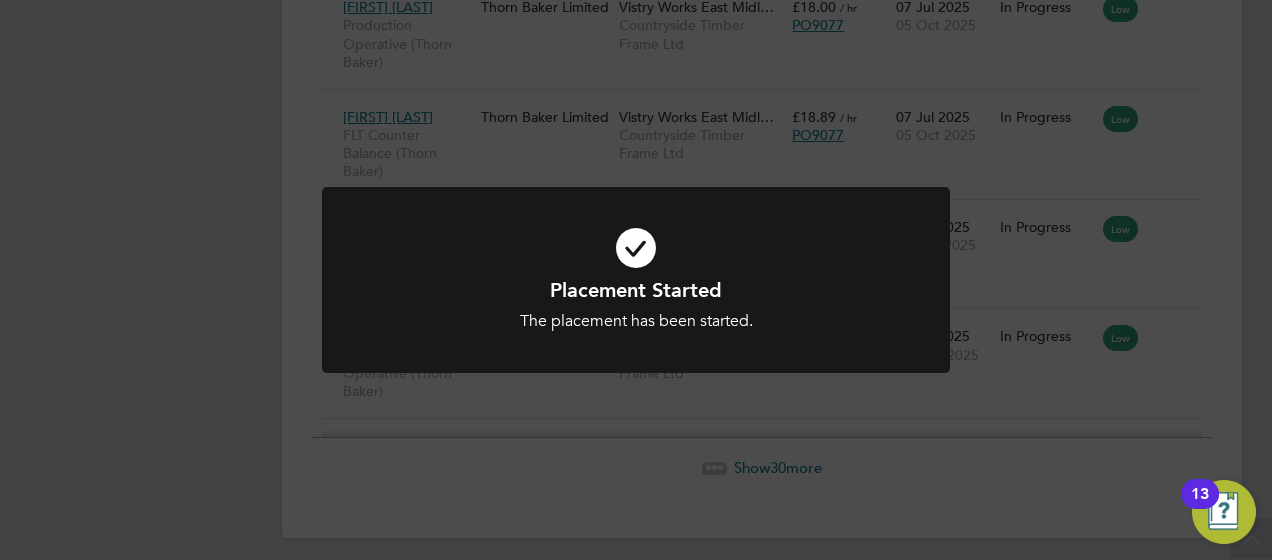 click on "Placement Started The placement has been started. Cancel Okay" 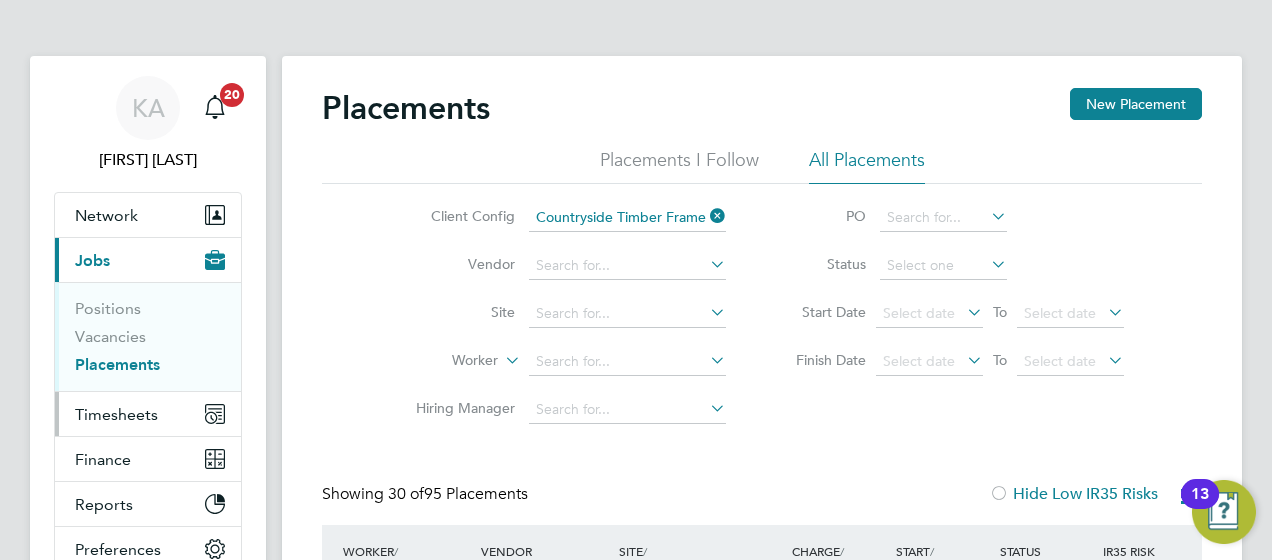 click on "Timesheets" at bounding box center [148, 414] 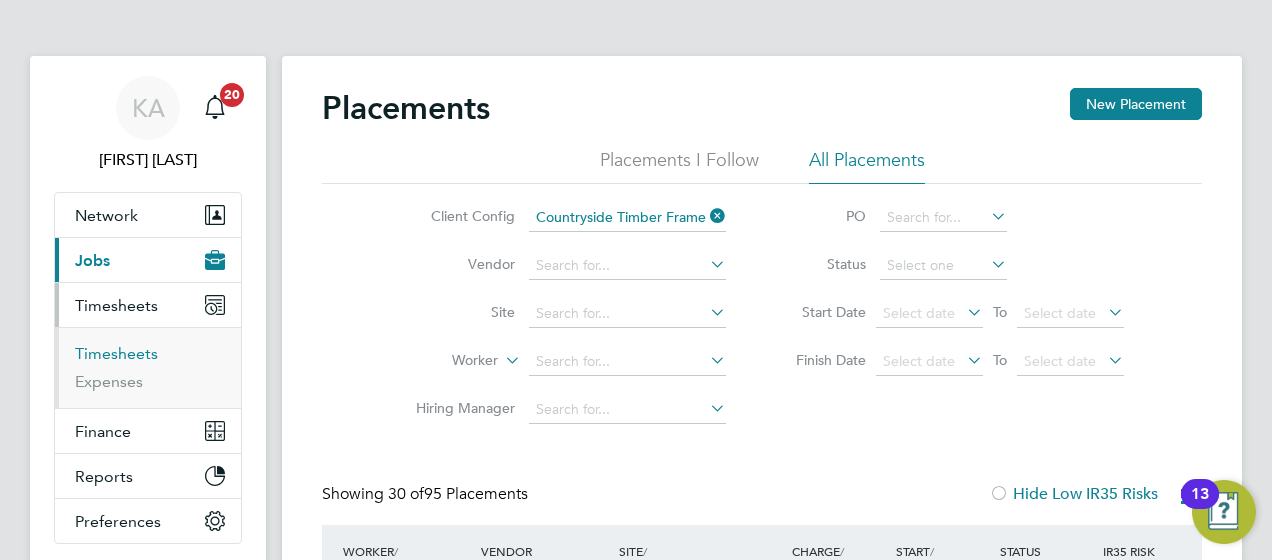 click on "Timesheets" at bounding box center (116, 353) 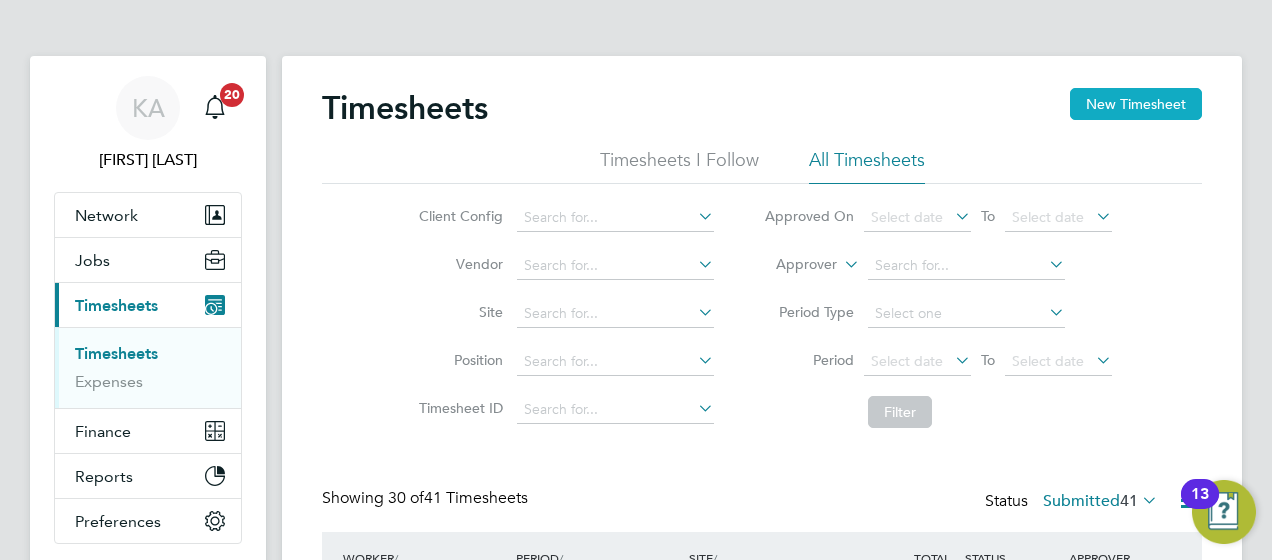 click on "New Timesheet" 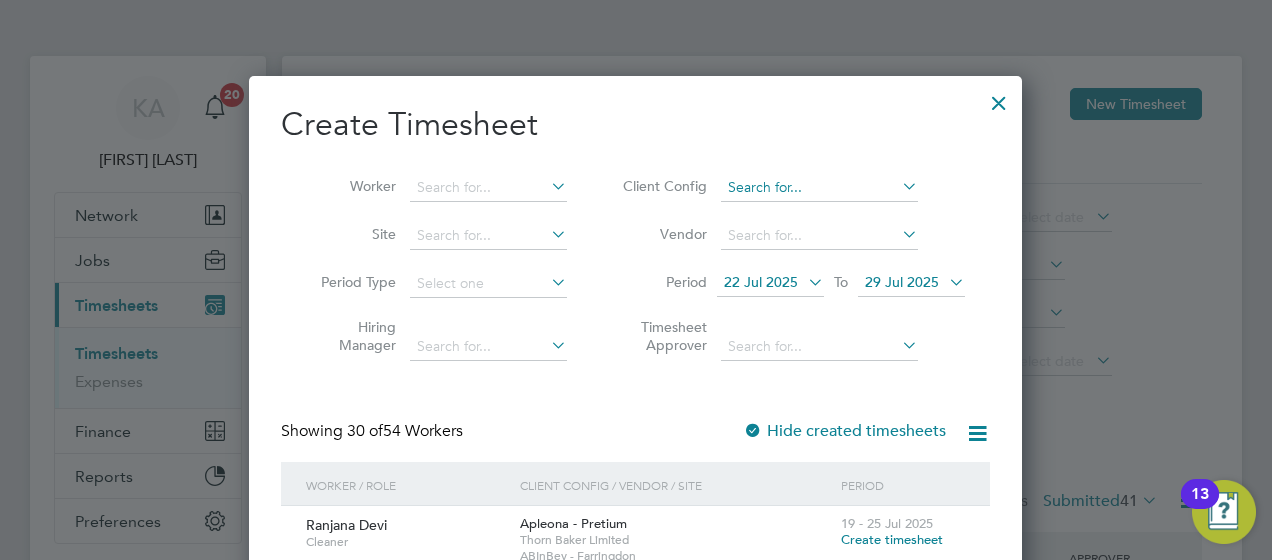 click at bounding box center [819, 188] 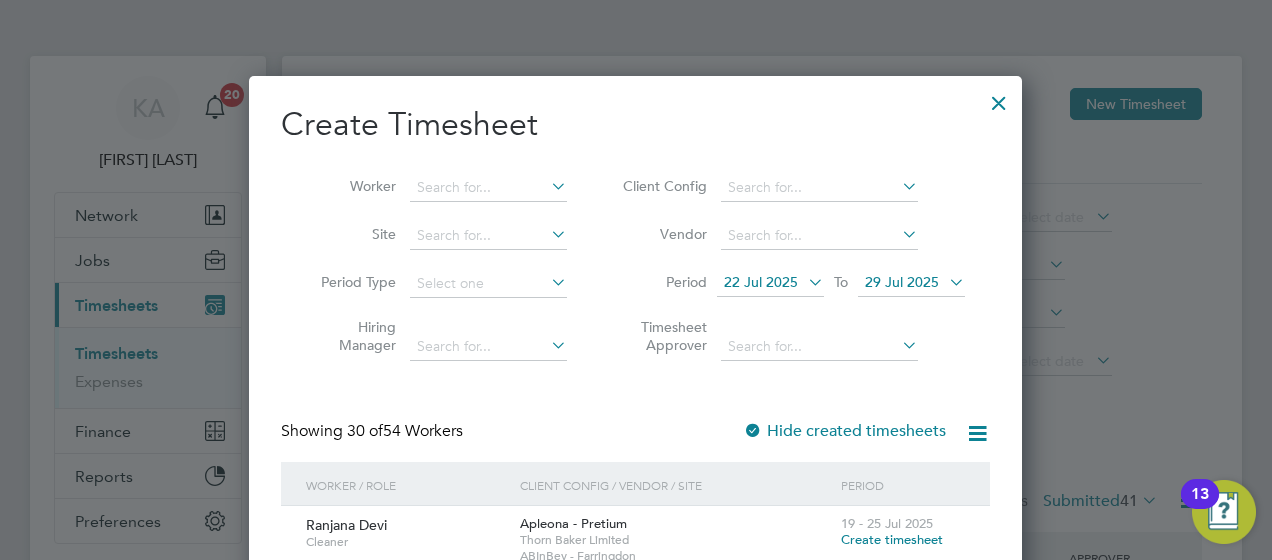 click on "Countryside Timber Frame Ltd" 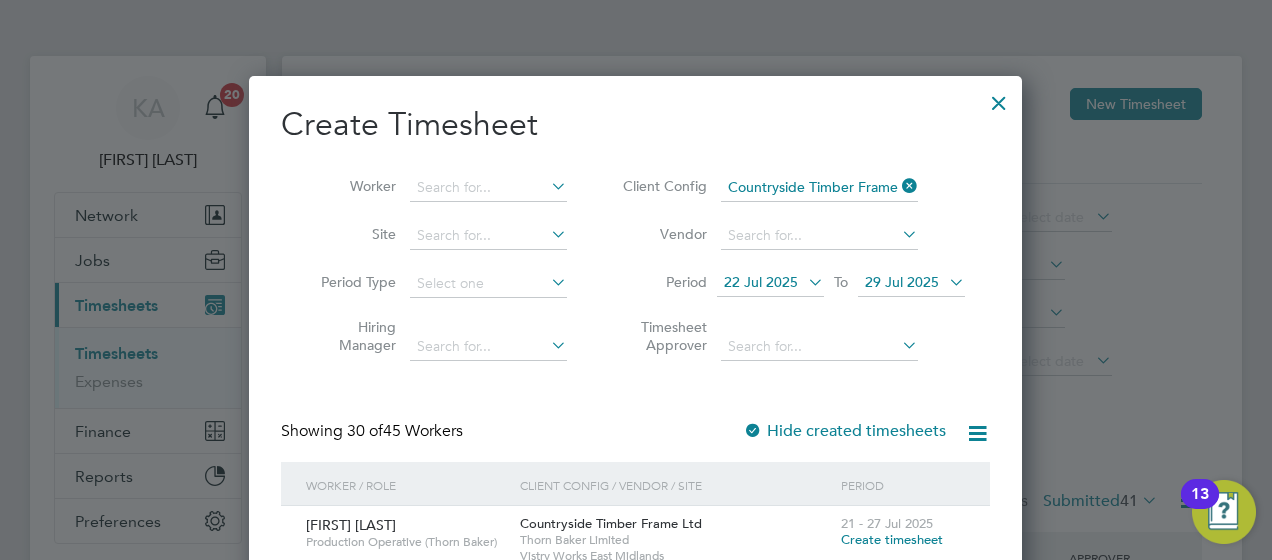 click on "22 Jul 2025" at bounding box center (761, 282) 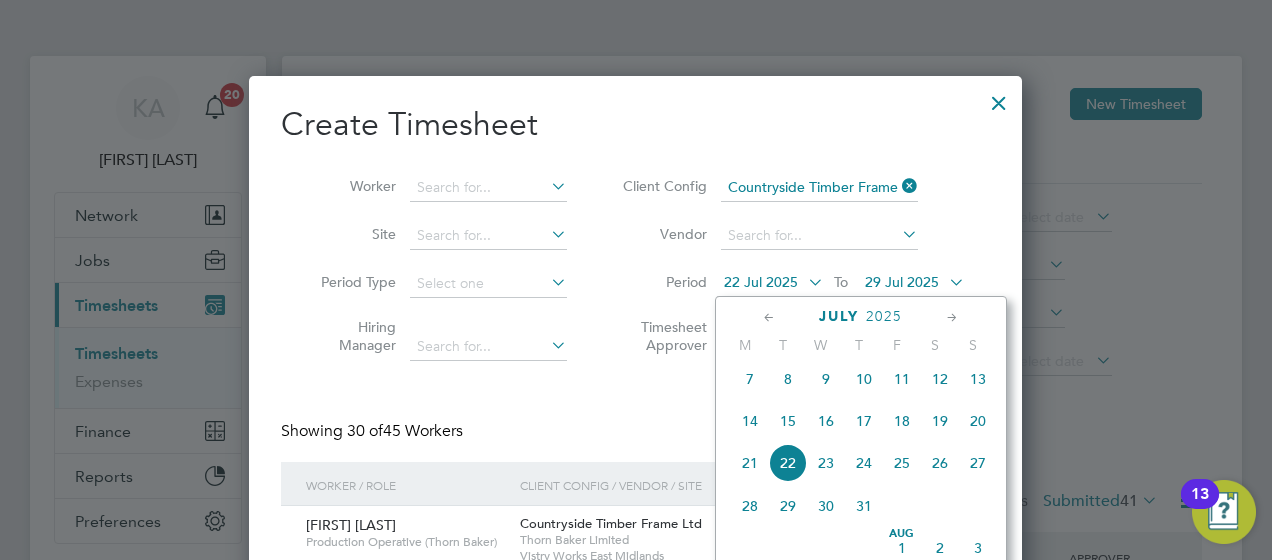 click on "28" 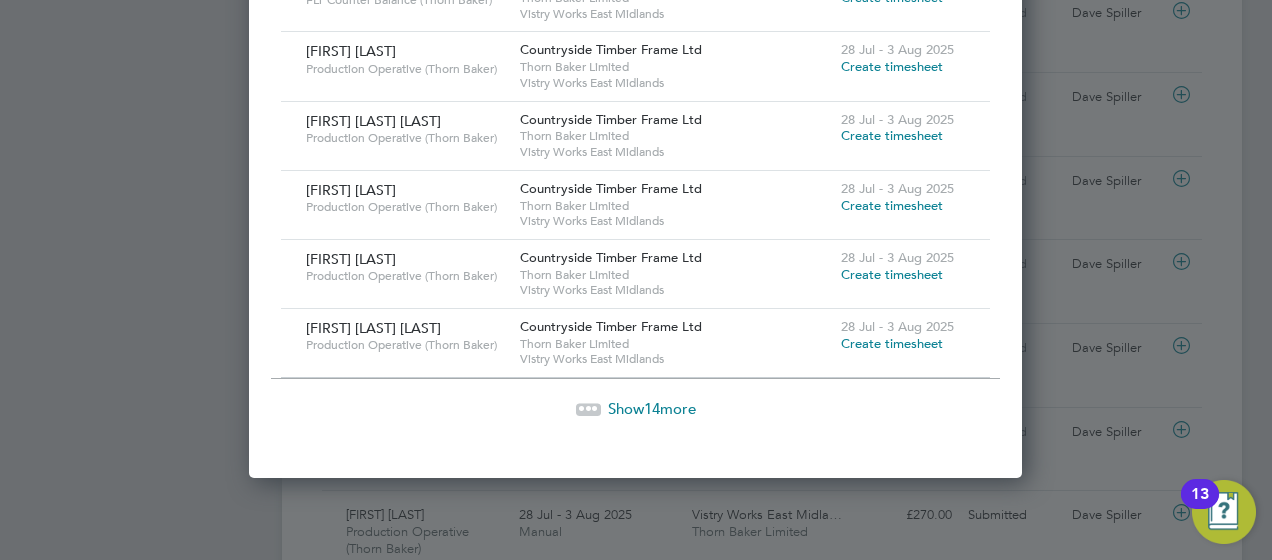 click on "Show  14  more" at bounding box center [652, 408] 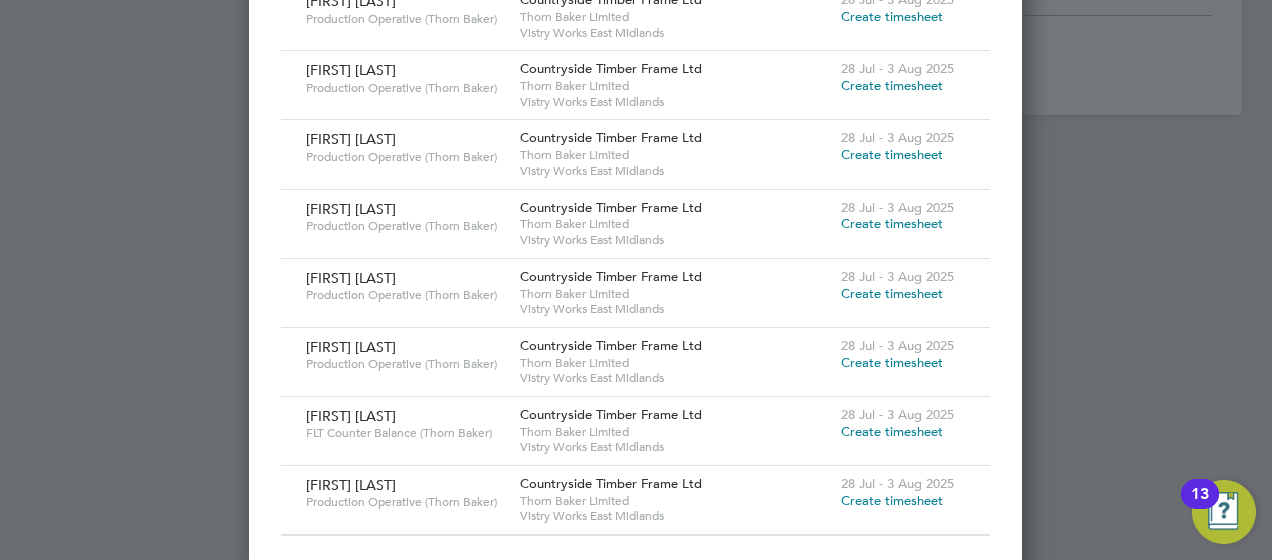 click on "Create timesheet" at bounding box center (892, 500) 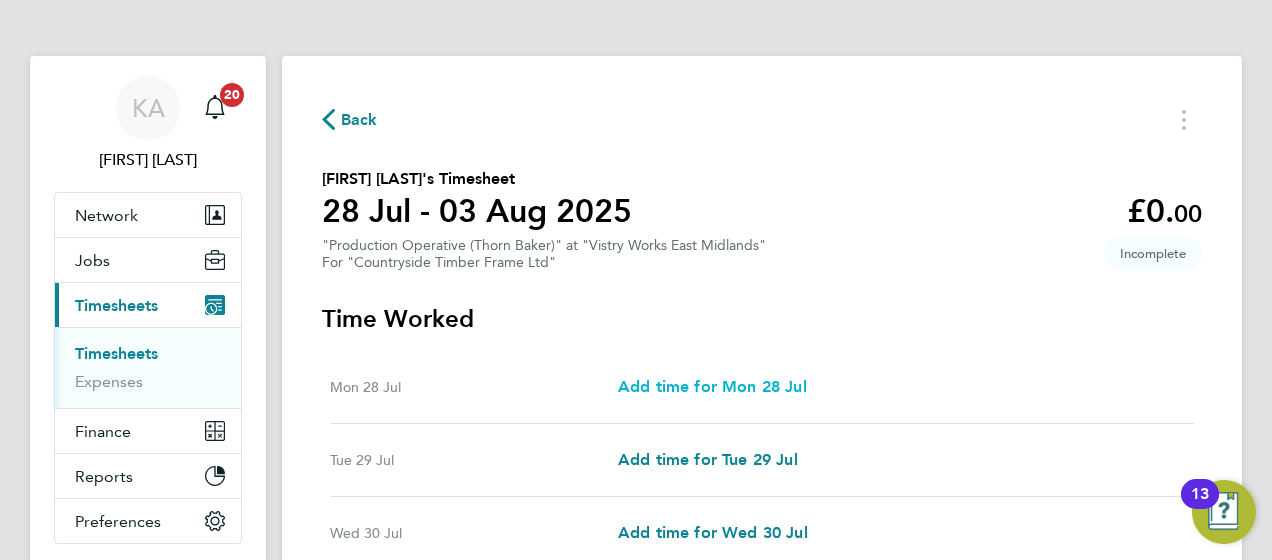 click on "Add time for Mon 28 Jul" at bounding box center (712, 386) 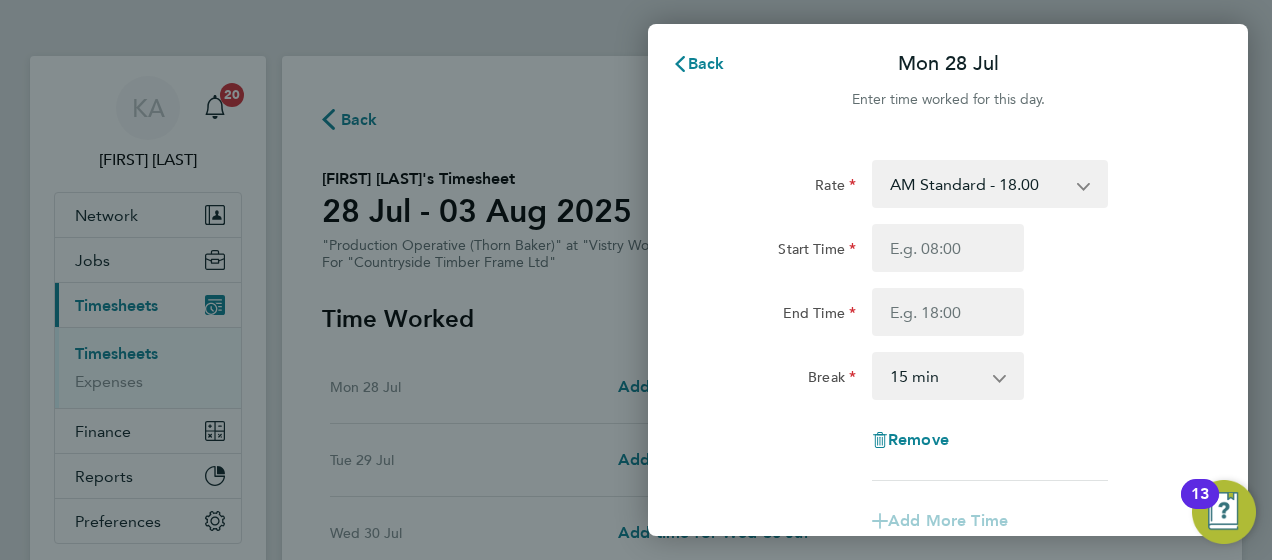 click on "AM Standard - 18.00   PM OT 1 - 29.43   OT2 - 36.00   PM Standard - 19.62   OT 1 - 27.00   PM OT 2 - 39.24" at bounding box center (978, 184) 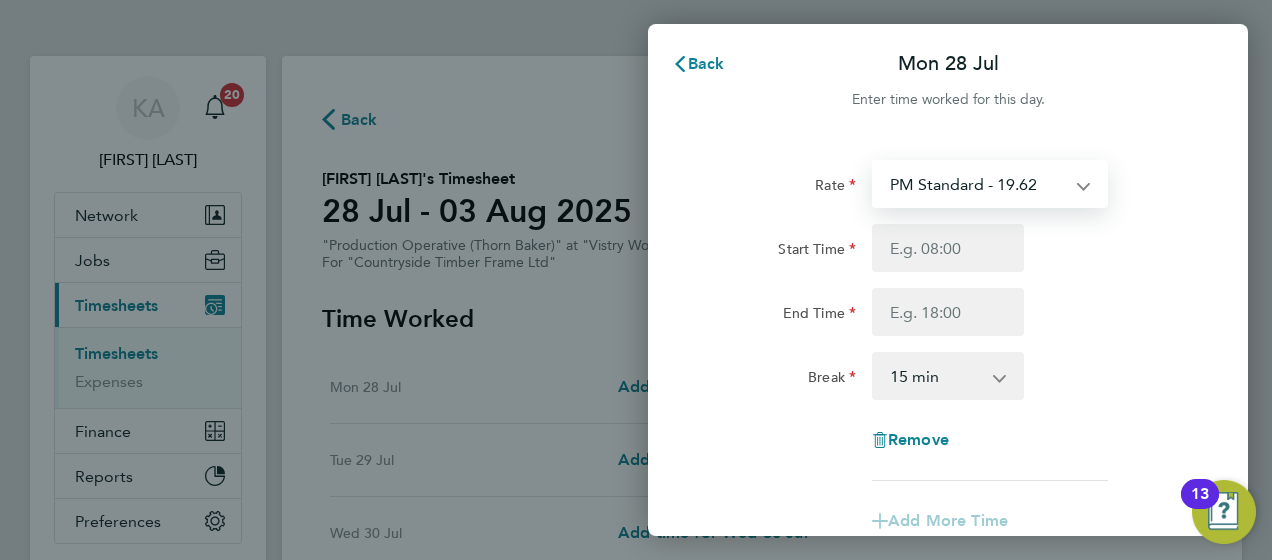 select on "15" 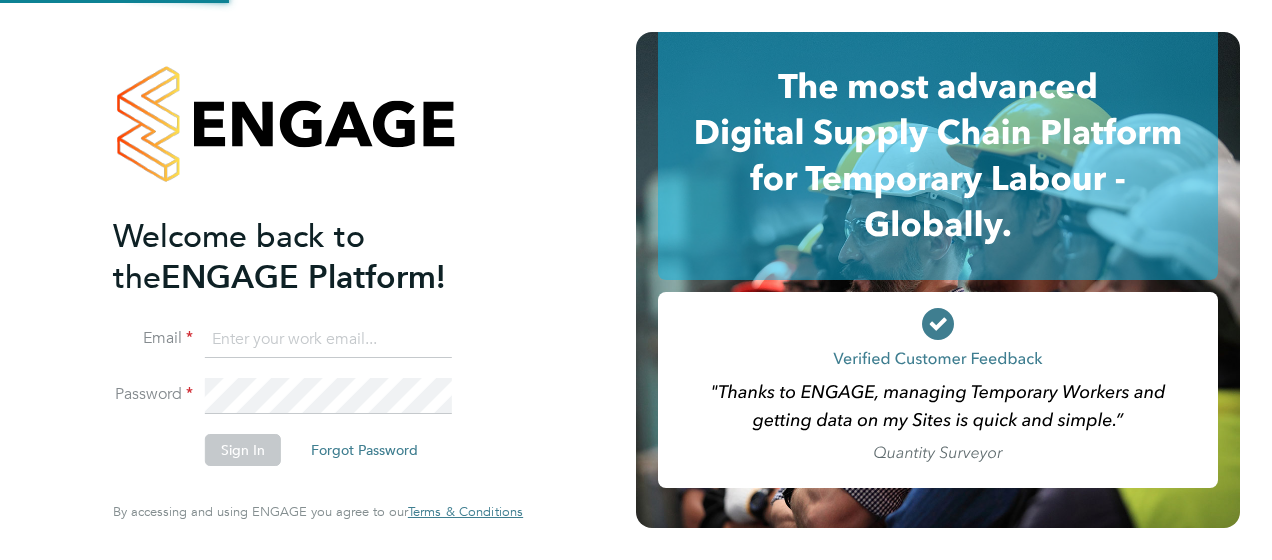 scroll, scrollTop: 0, scrollLeft: 0, axis: both 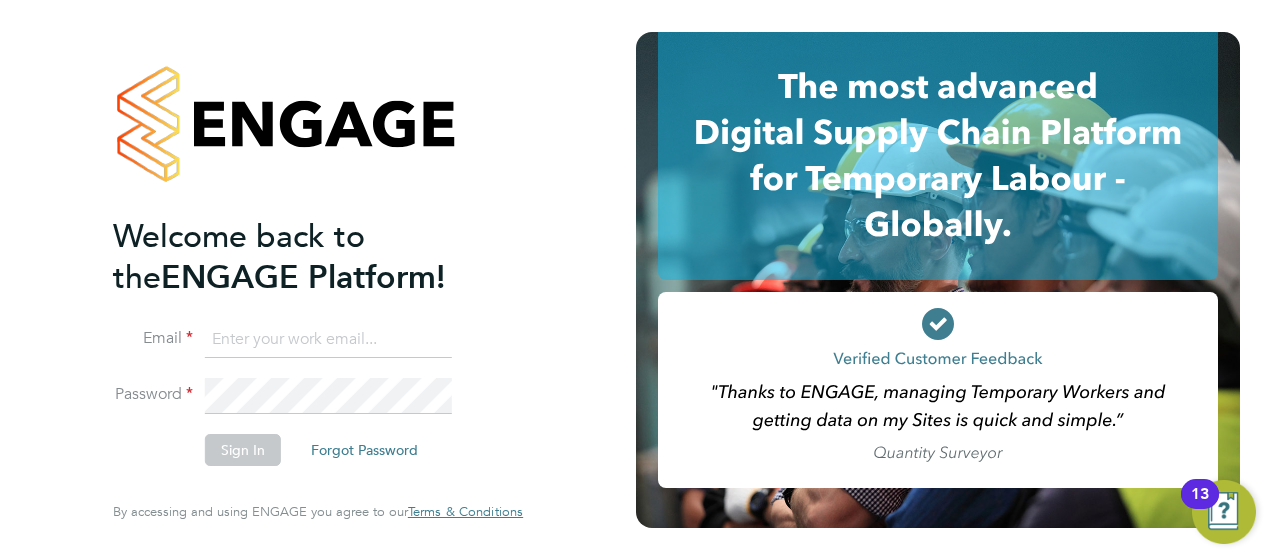 type on "[USERNAME]@[DOMAIN].co.uk" 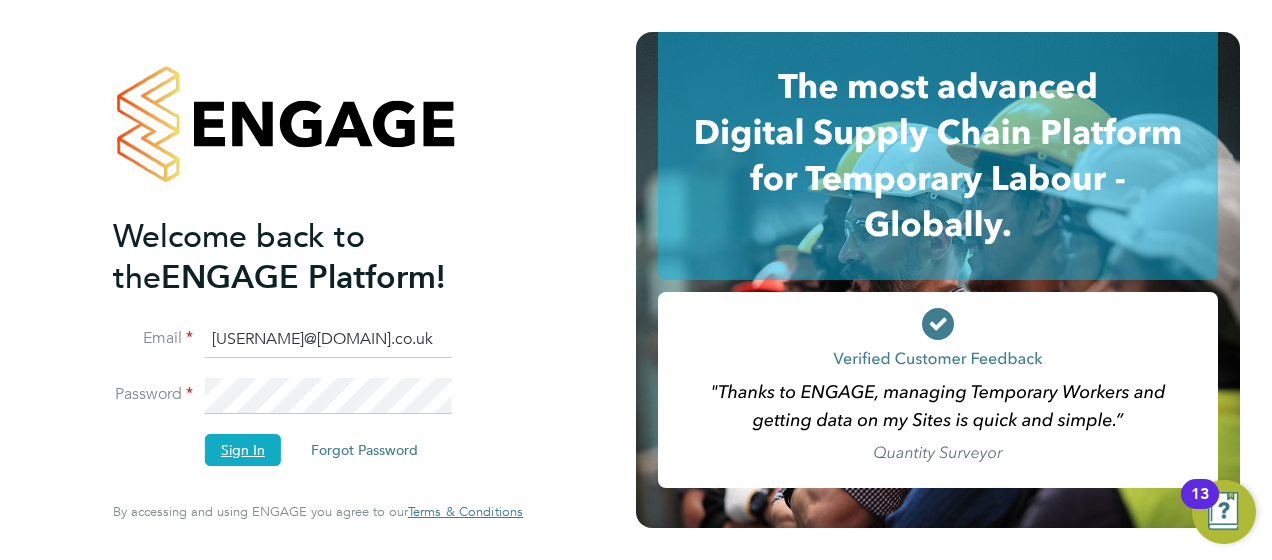 click on "Sign In" 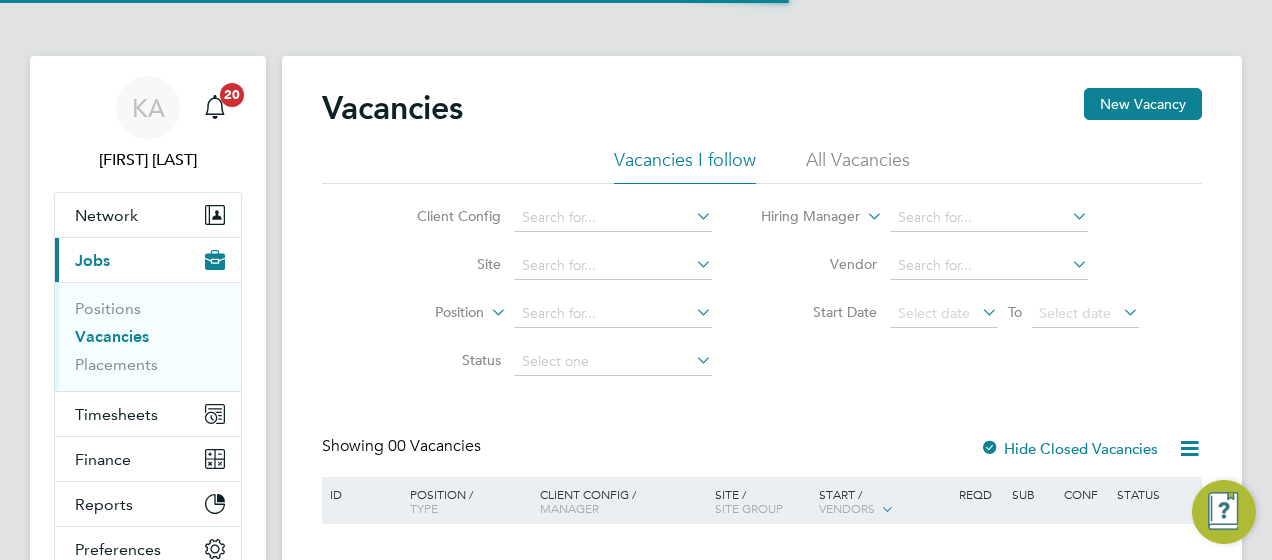 scroll, scrollTop: 0, scrollLeft: 0, axis: both 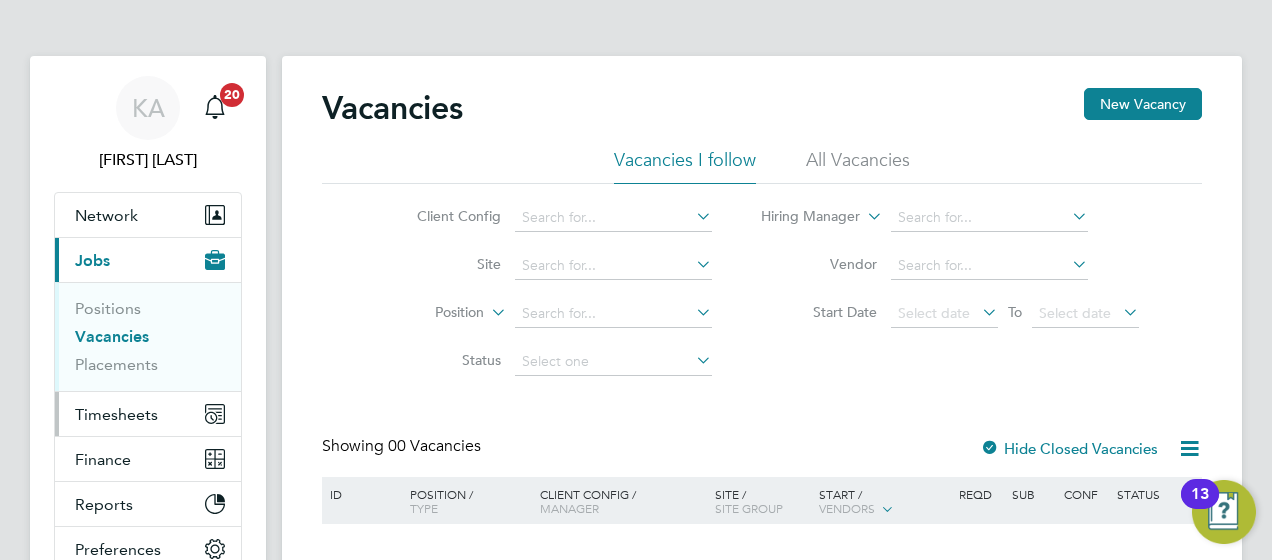 click on "Timesheets" at bounding box center [116, 414] 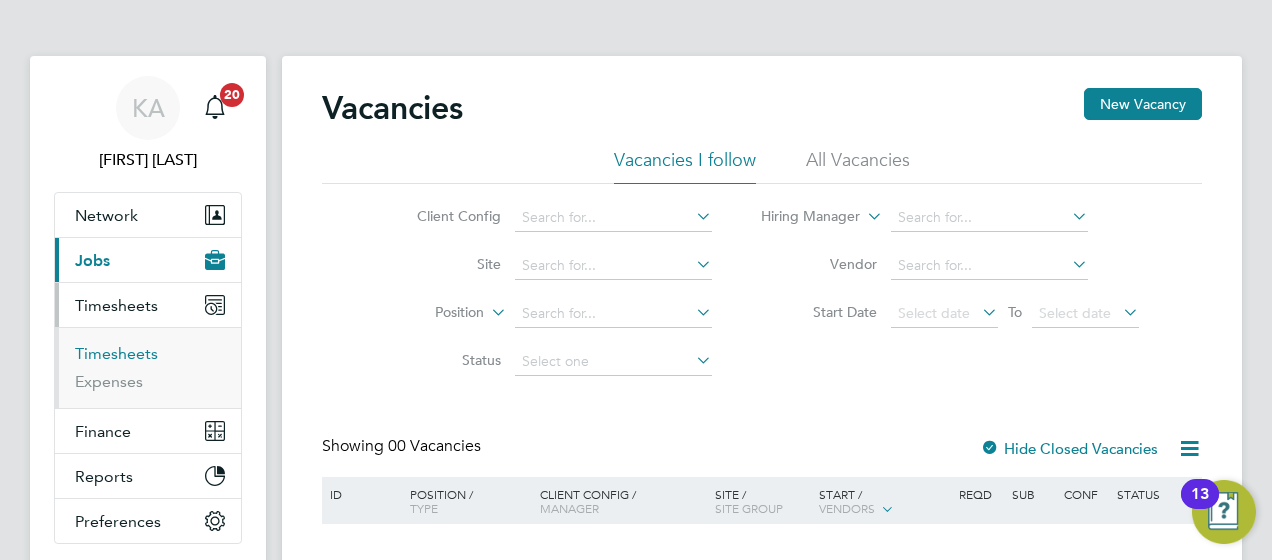 click on "Timesheets" at bounding box center [116, 353] 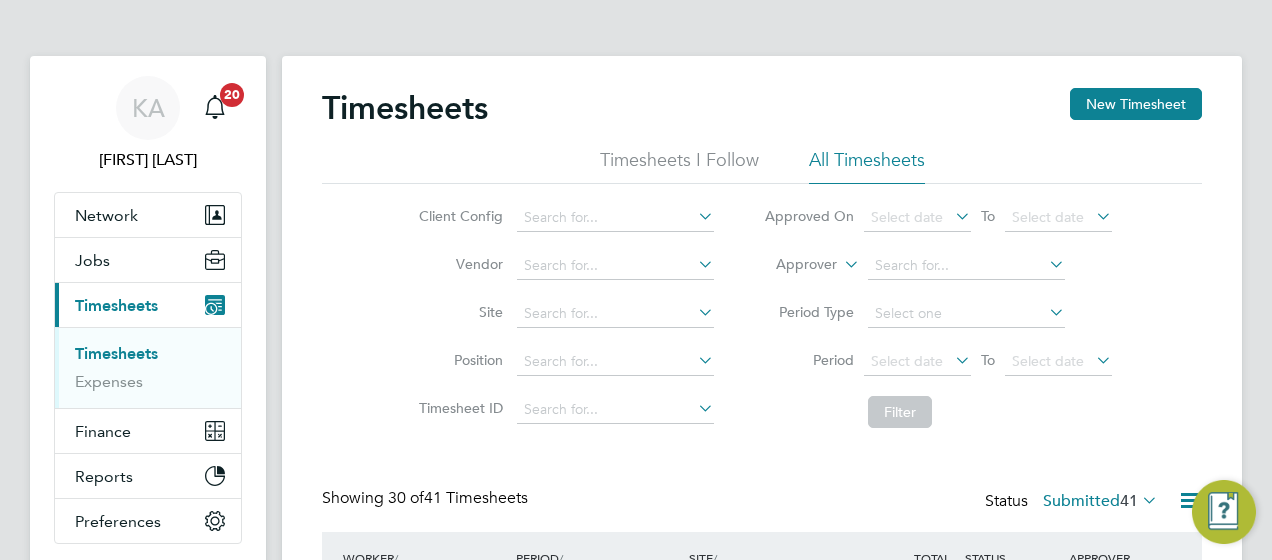scroll, scrollTop: 10, scrollLeft: 10, axis: both 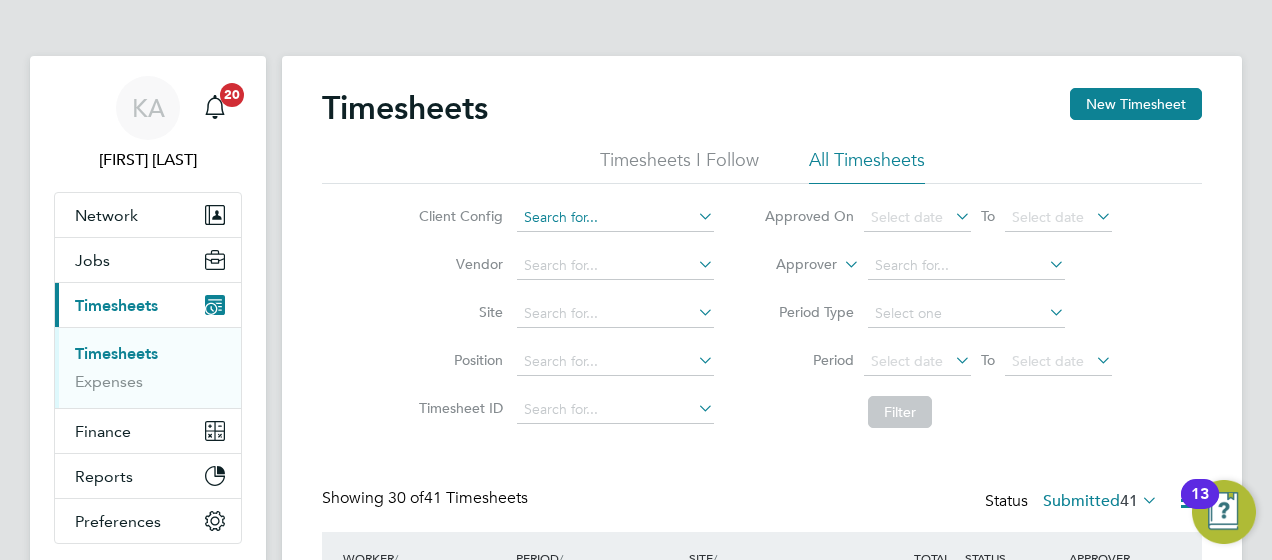 click 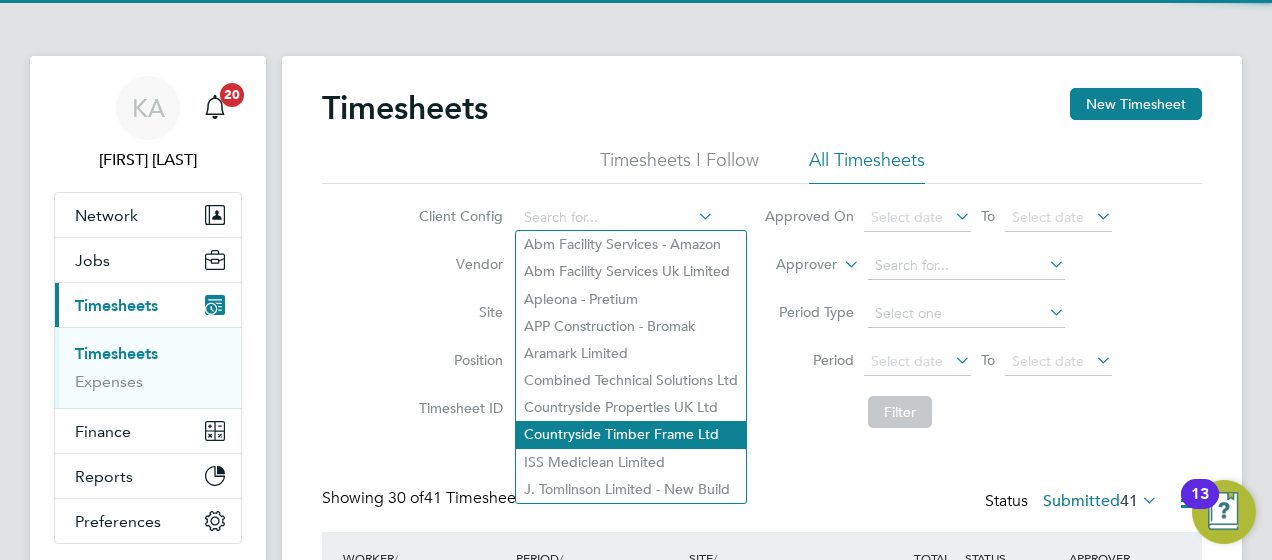 click on "Countryside Timber Frame Ltd" 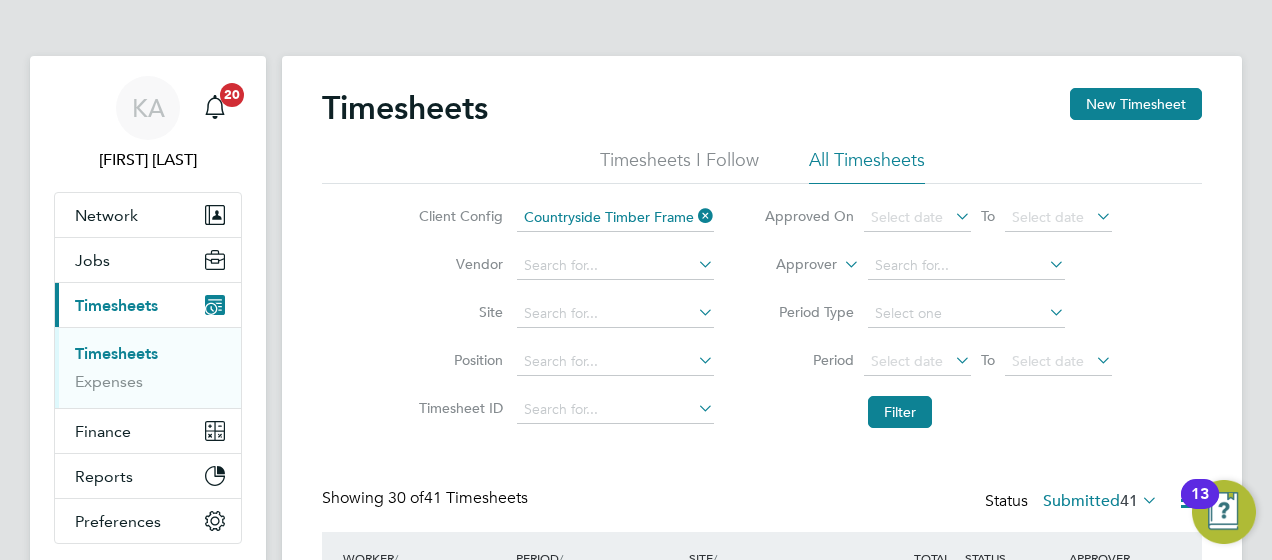 click on "Submitted  41" 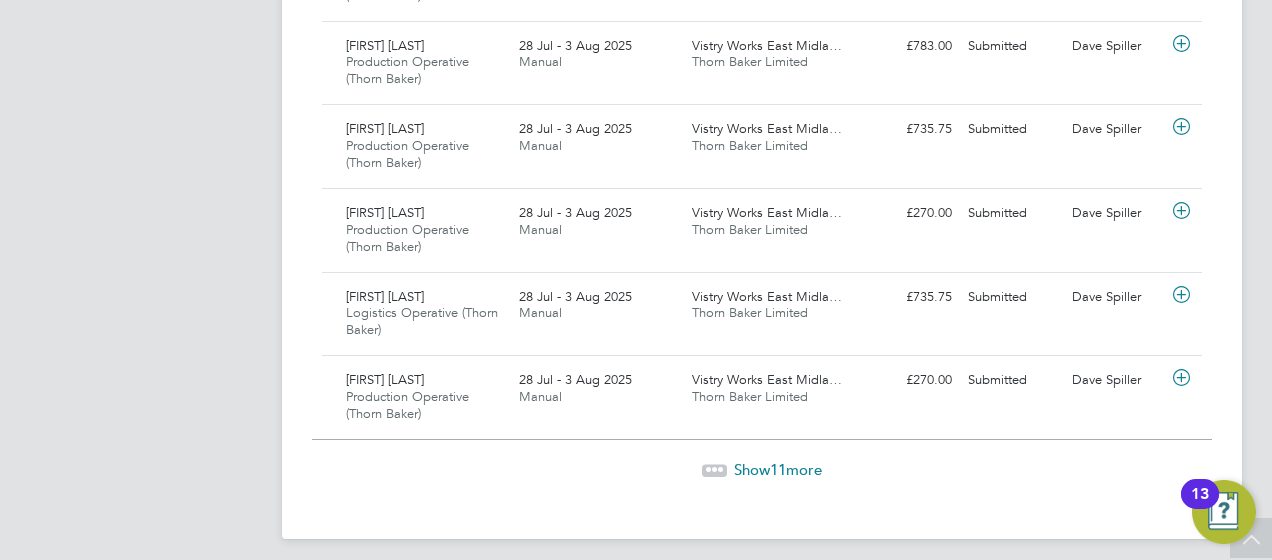 click on "Show  11  more" 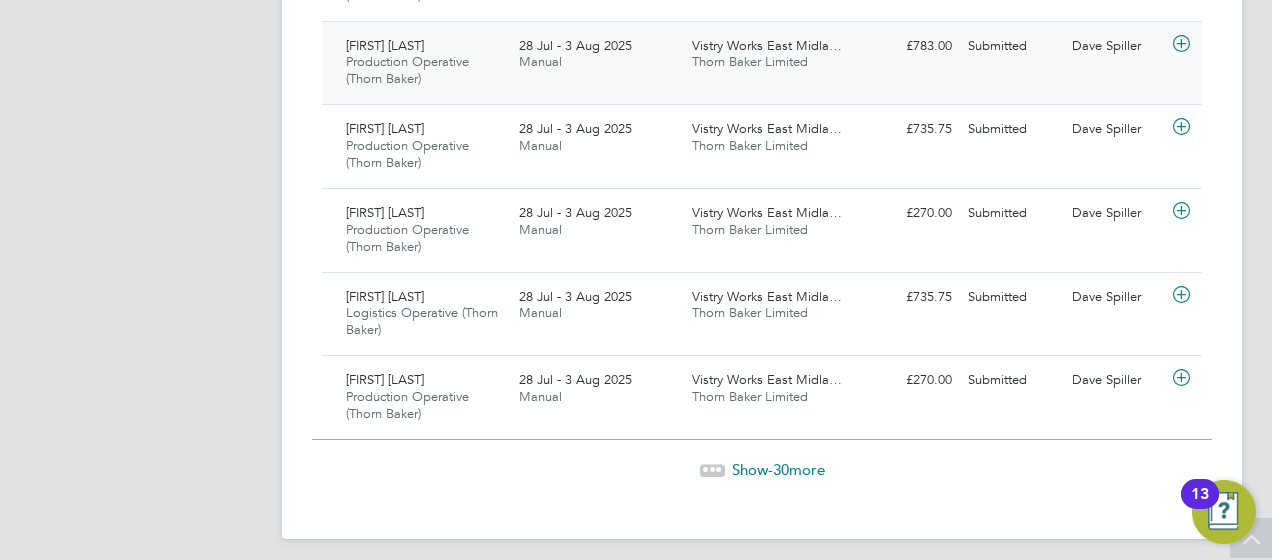 click 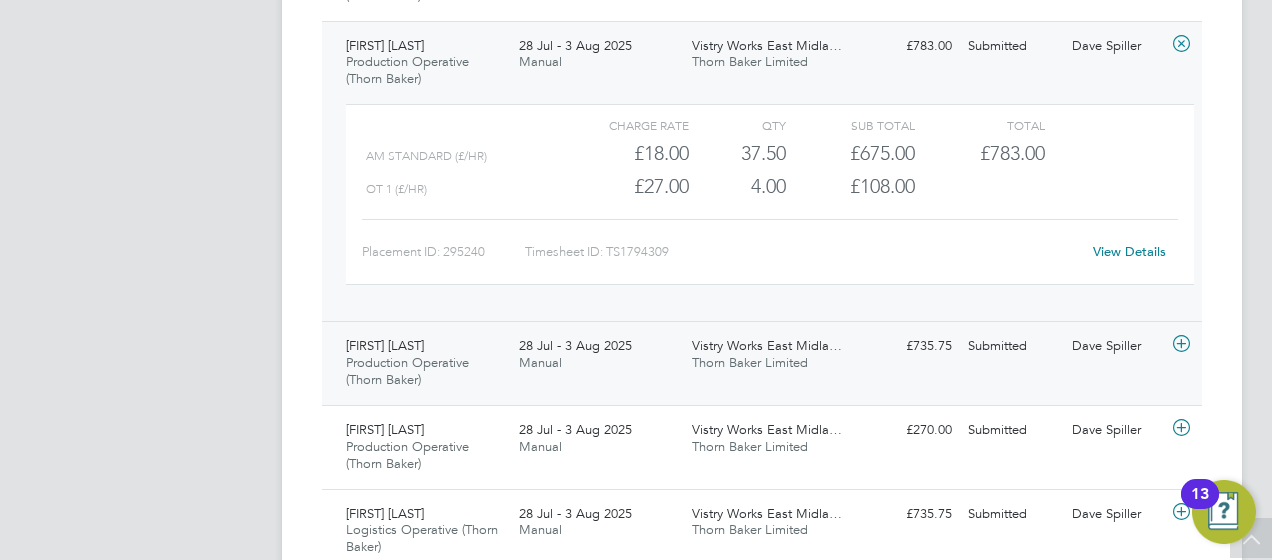 click on "£735.75 Submitted" 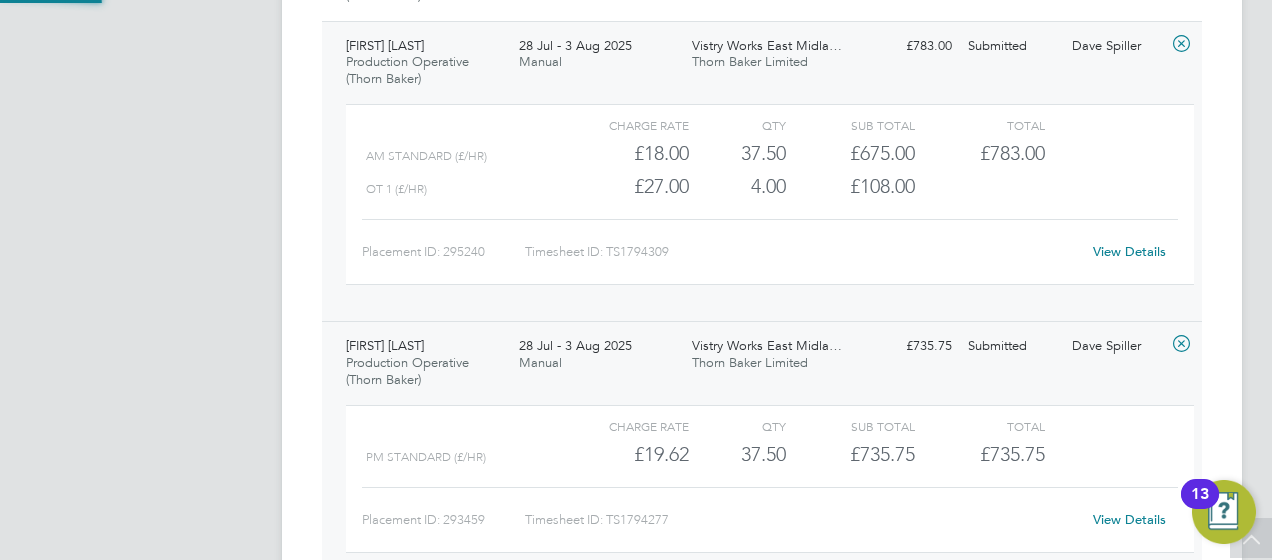 scroll, scrollTop: 10, scrollLeft: 10, axis: both 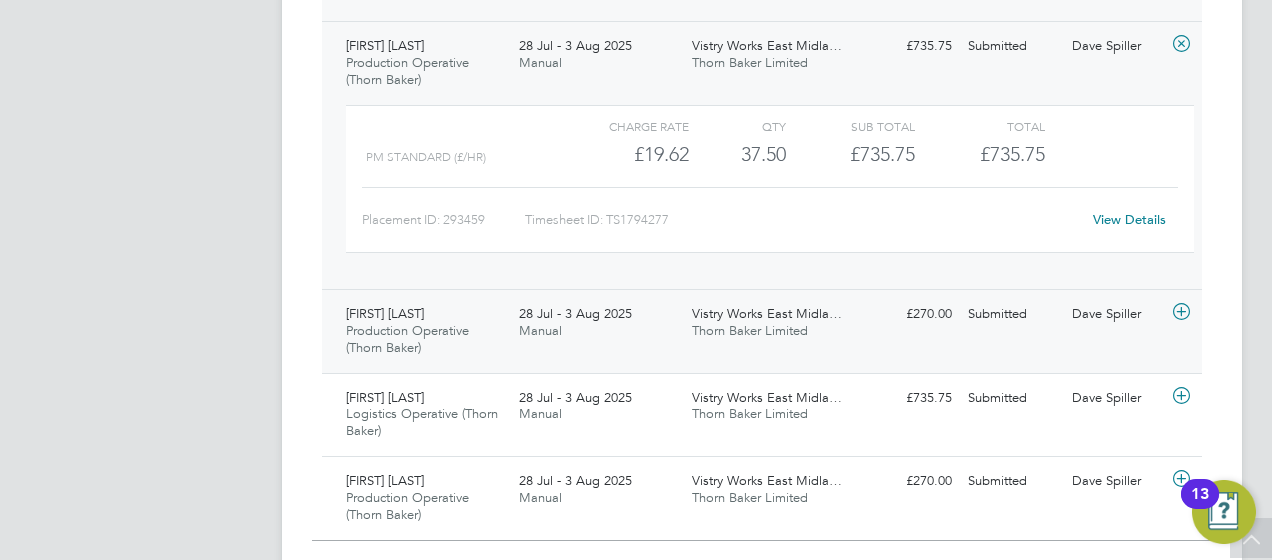 click on "Mark Eliffe Production Operative (Thorn Baker)   28 Jul - 3 Aug 2025 28 Jul - 3 Aug 2025 Manual Vistry Works East Midla… Thorn Baker Limited £270.00 Submitted Submitted Dave Spiller" 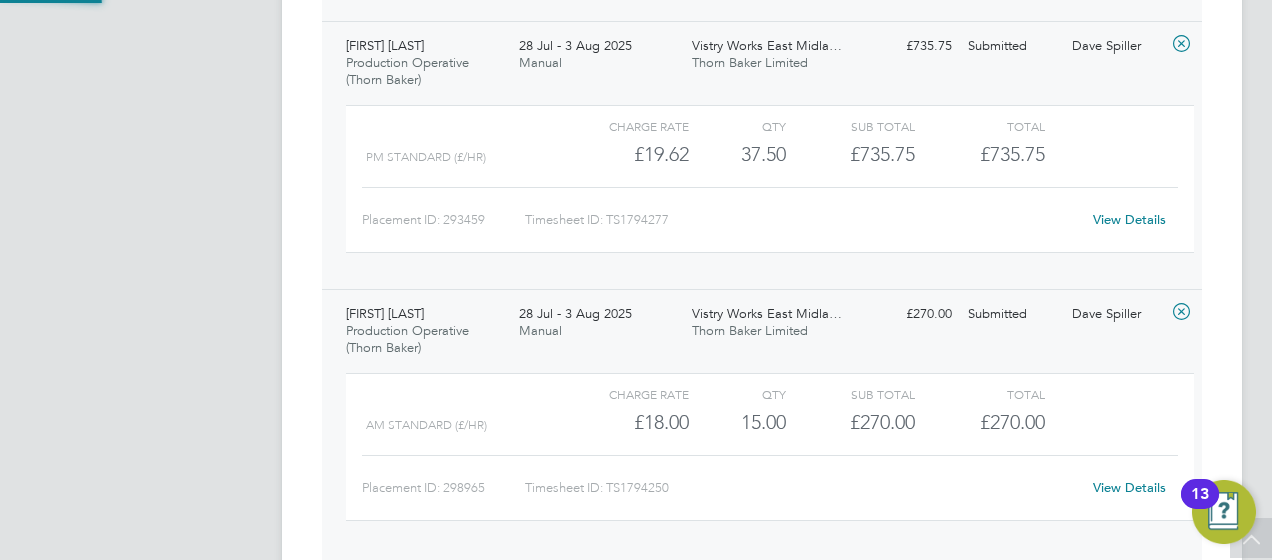 scroll, scrollTop: 10, scrollLeft: 10, axis: both 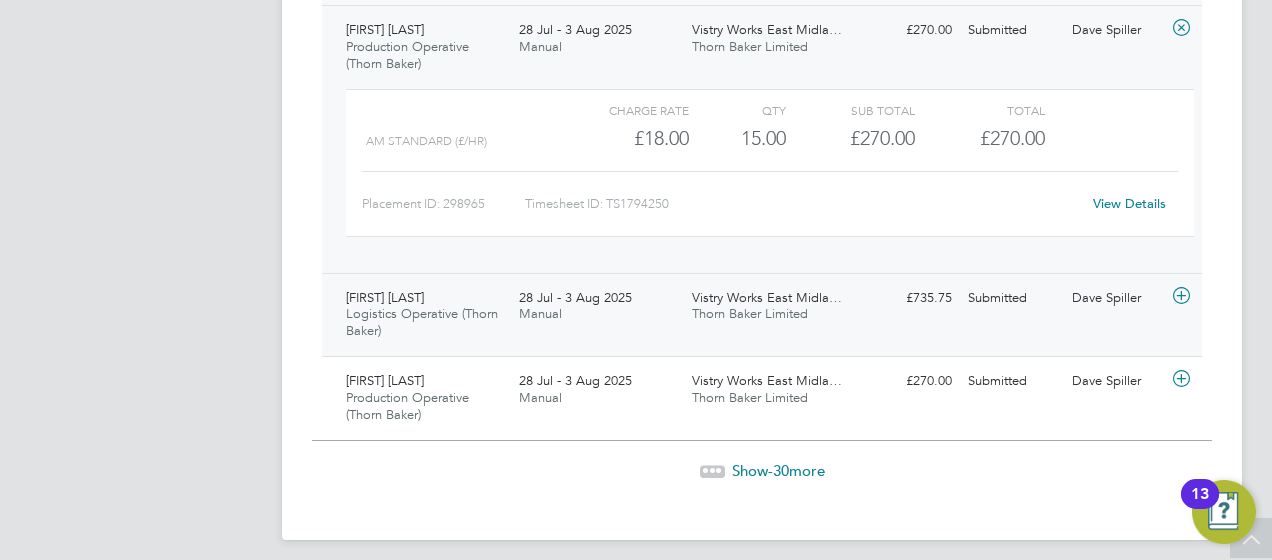 click on "Krzysztof Hajda Logistics Operative (Thorn Baker)   28 Jul - 3 Aug 2025 28 Jul - 3 Aug 2025 Manual Vistry Works East Midla… Thorn Baker Limited £735.75 Submitted Submitted Dave Spiller" 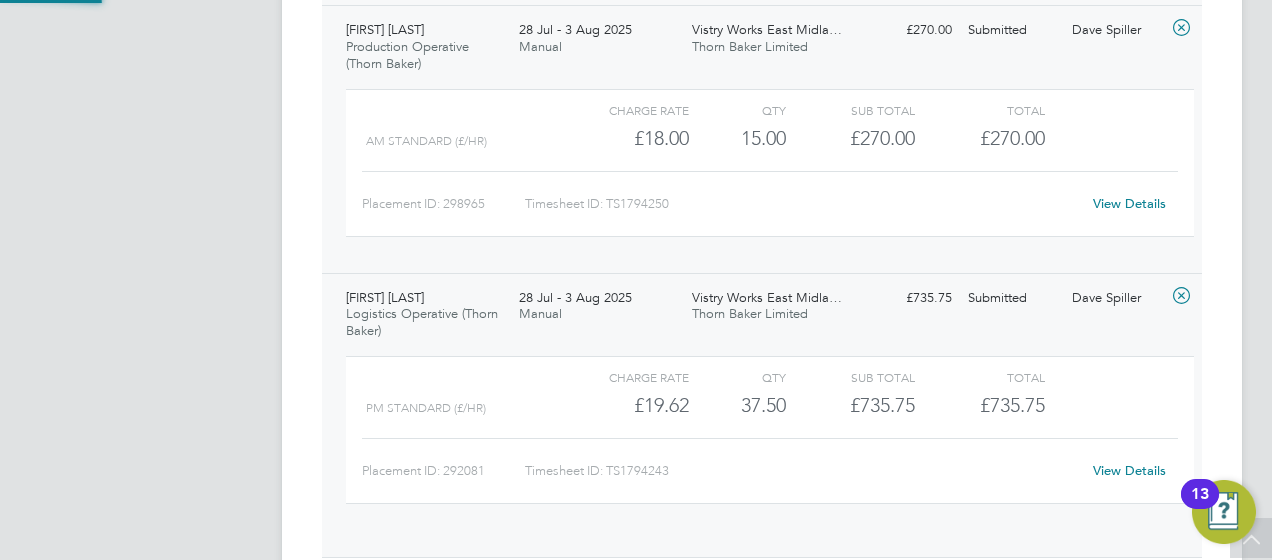 scroll, scrollTop: 10, scrollLeft: 10, axis: both 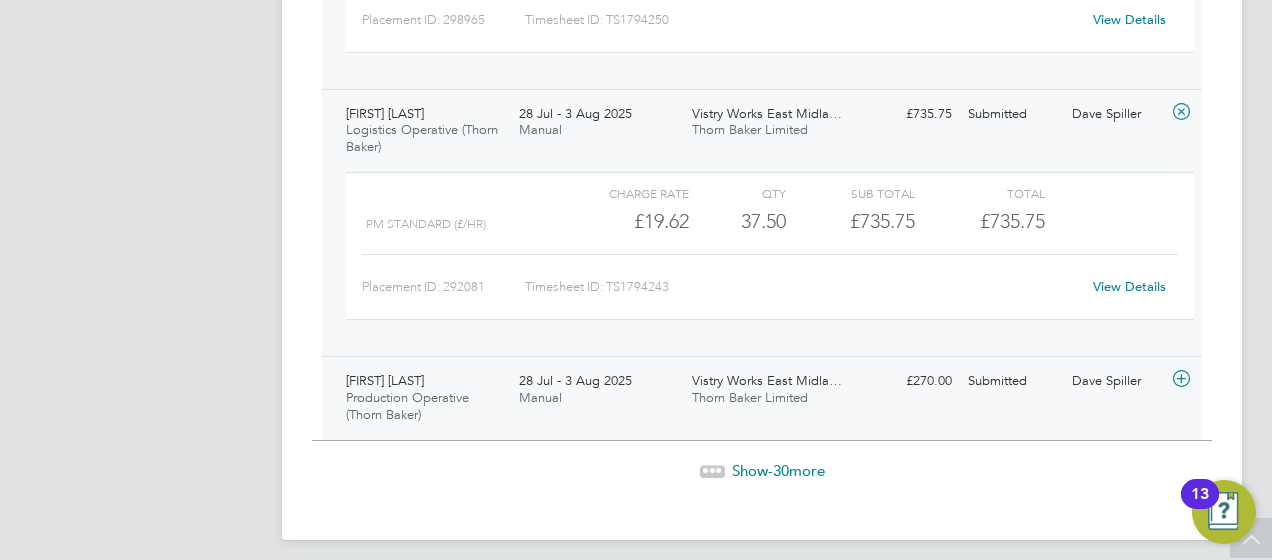 click on "Philip Dickson Production Operative (Thorn Baker)   28 Jul - 3 Aug 2025 28 Jul - 3 Aug 2025 Manual Vistry Works East Midla… Thorn Baker Limited £270.00 Submitted Submitted Dave Spiller" 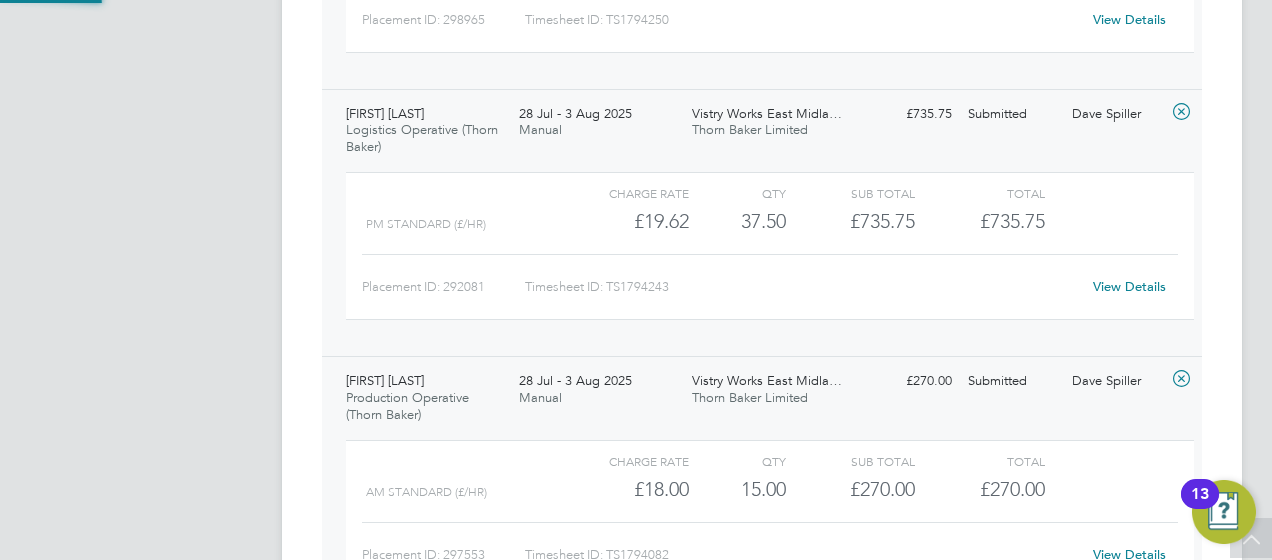 scroll, scrollTop: 10, scrollLeft: 10, axis: both 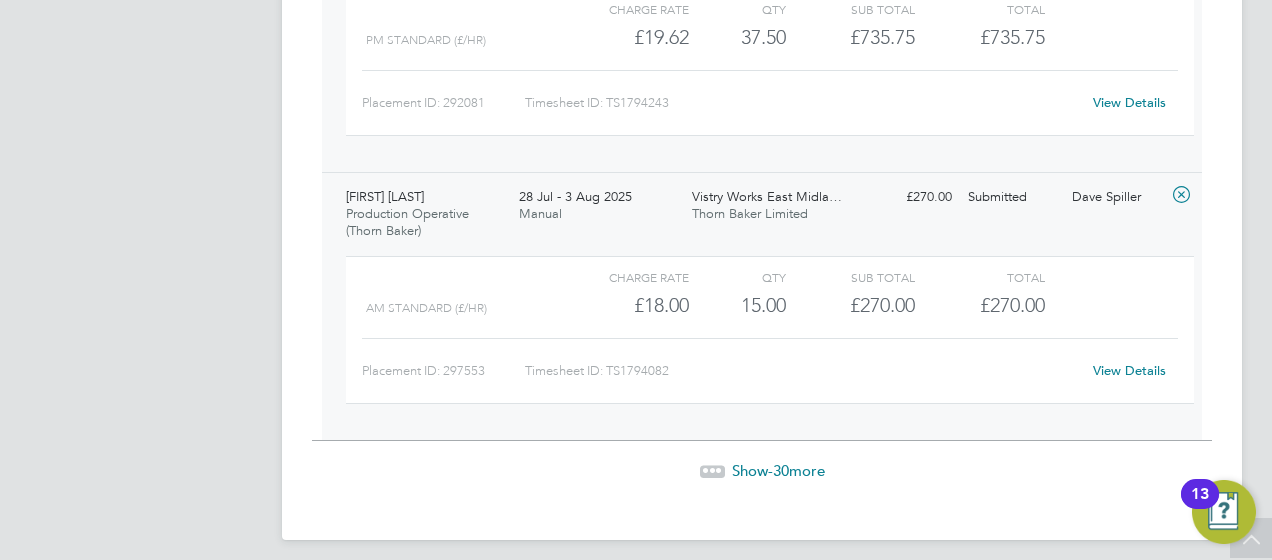 click on "Show  -30  more" 